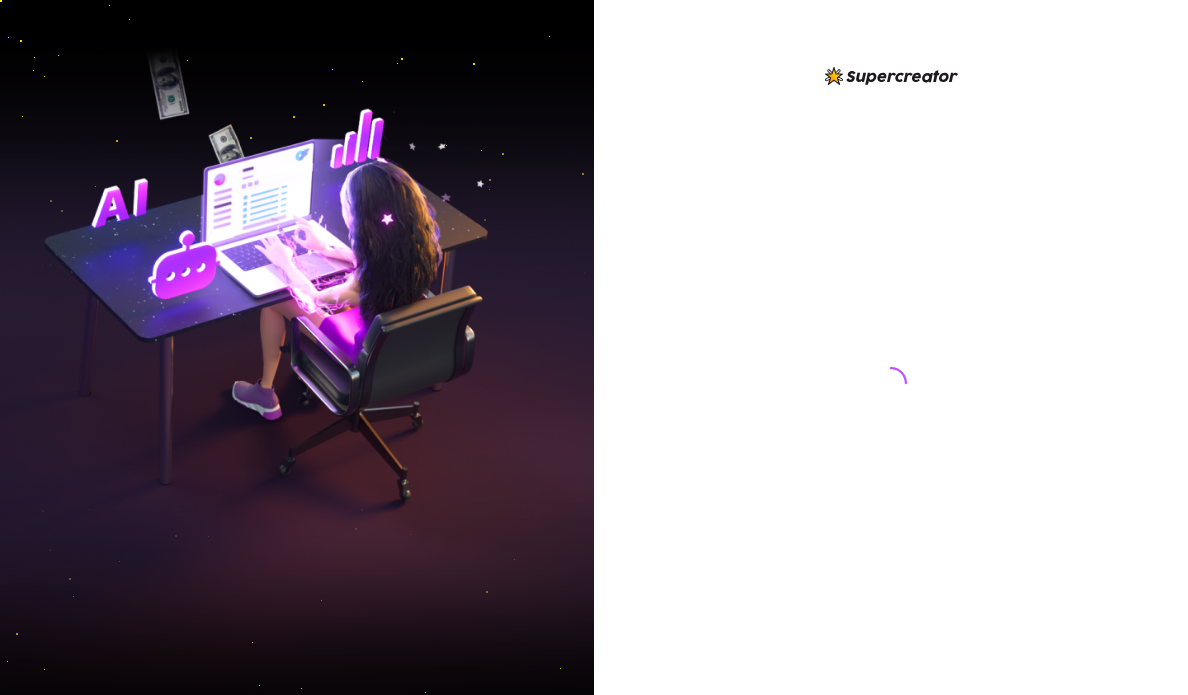 scroll, scrollTop: 0, scrollLeft: 0, axis: both 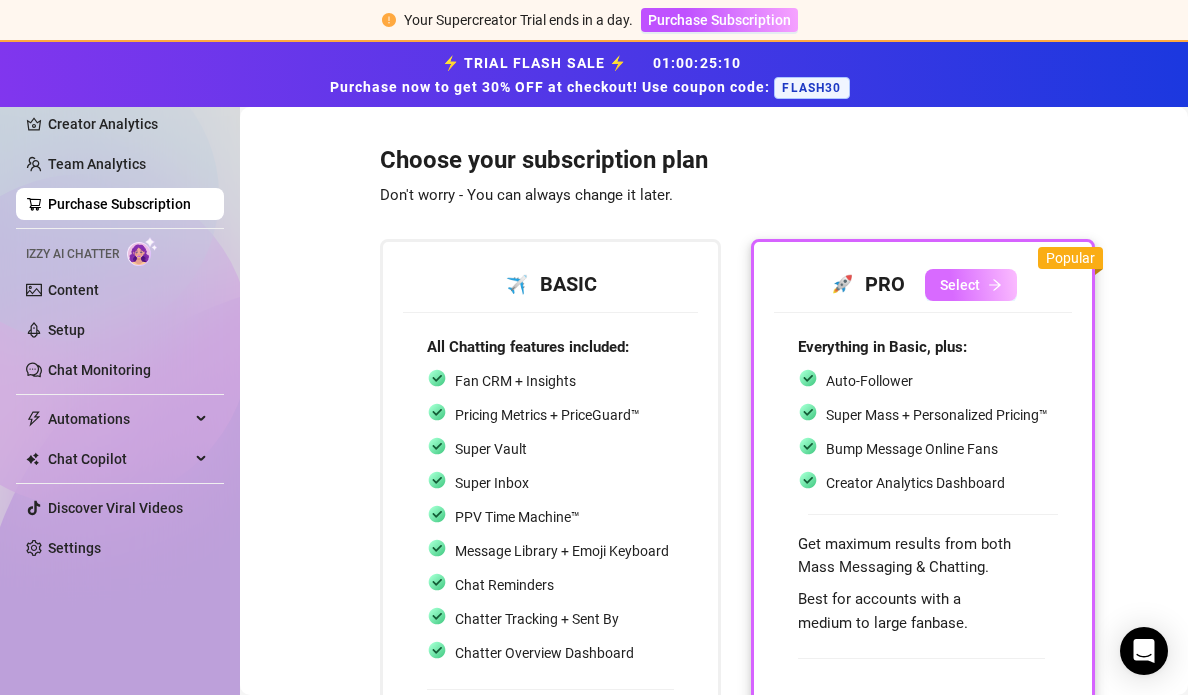 click on "Select" at bounding box center (971, 285) 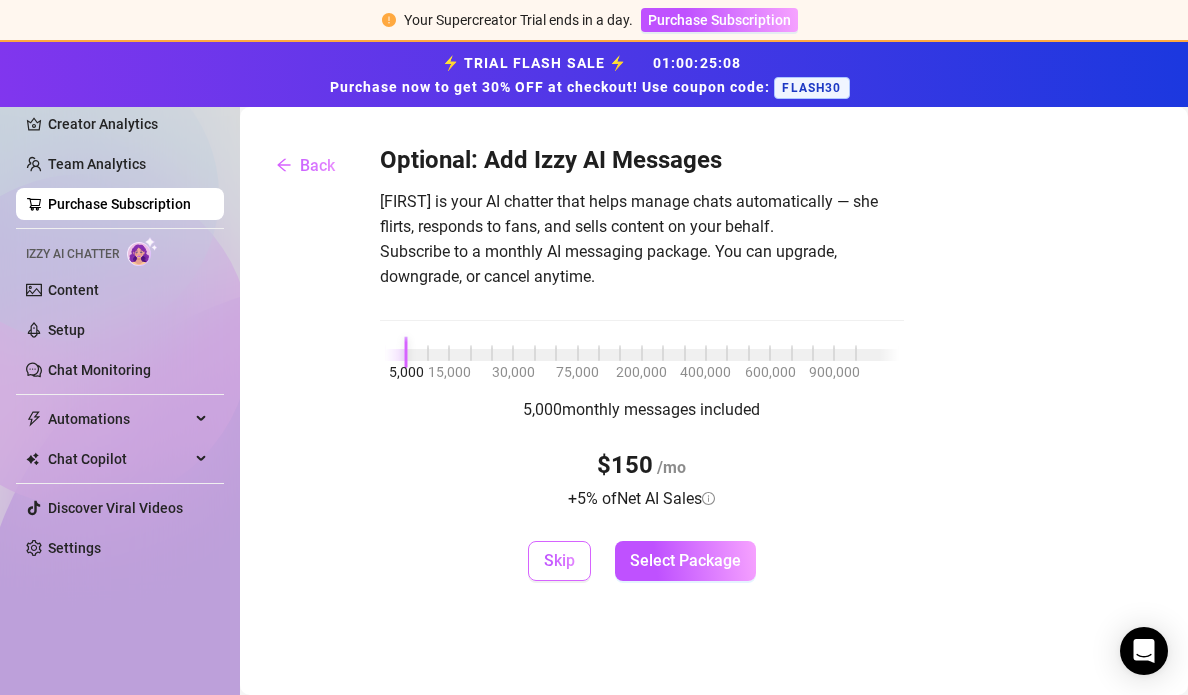 click on "Skip" at bounding box center (559, 561) 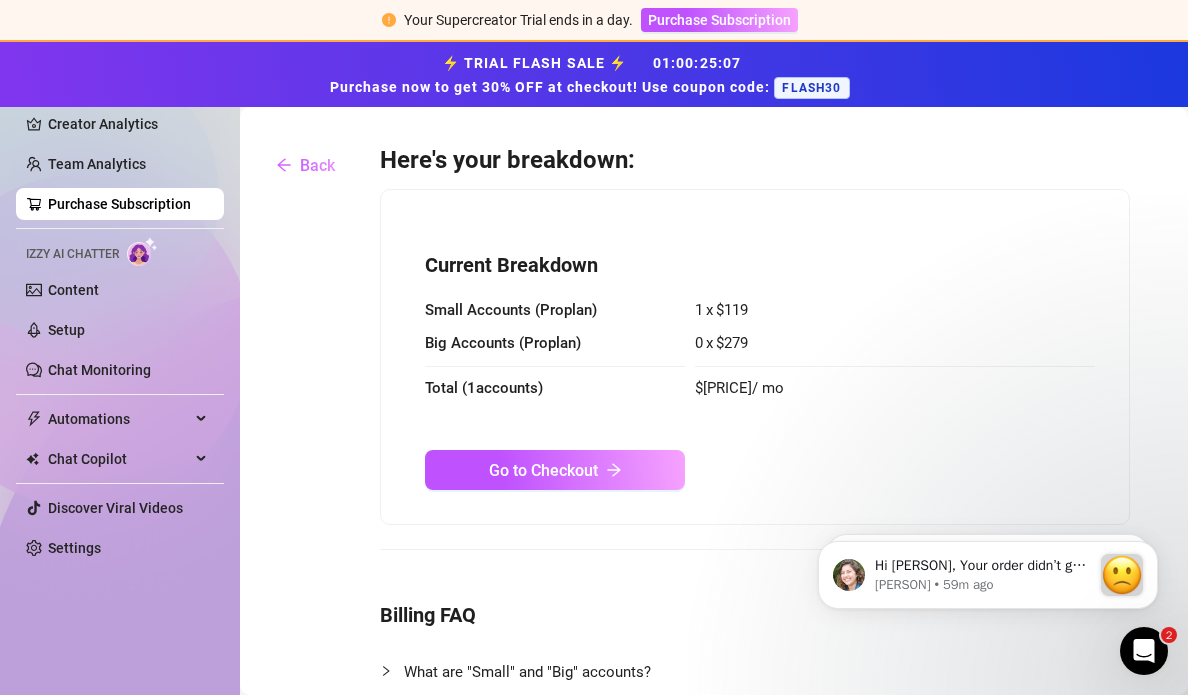 scroll, scrollTop: 0, scrollLeft: 0, axis: both 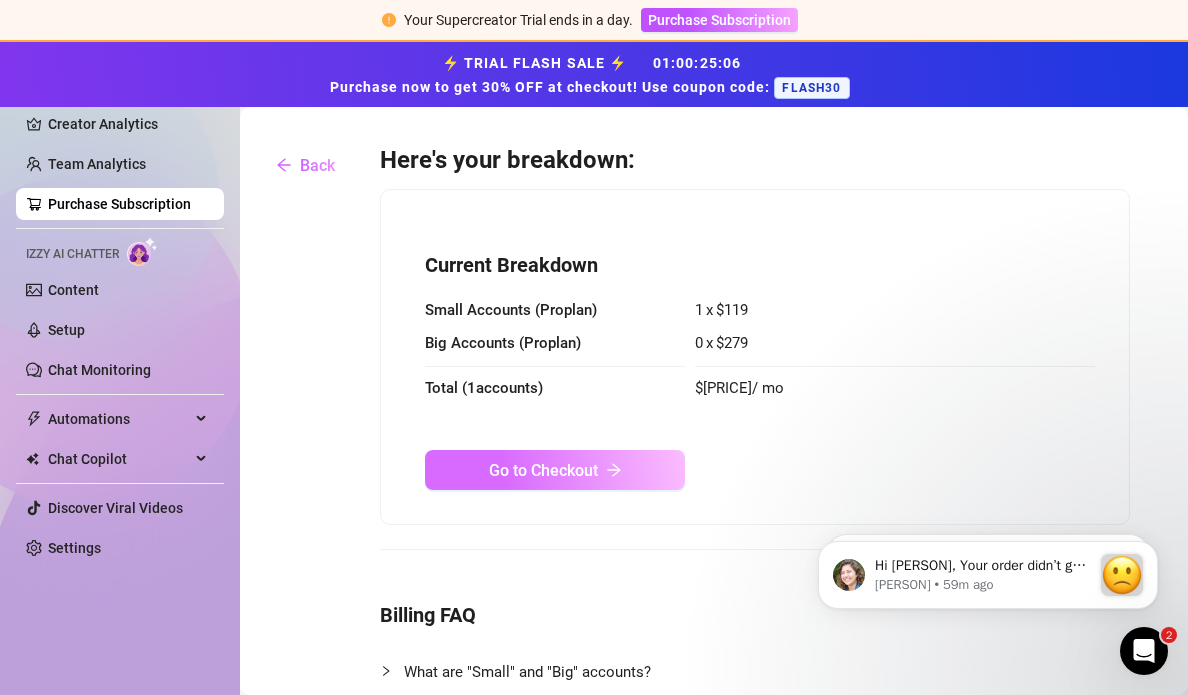 click 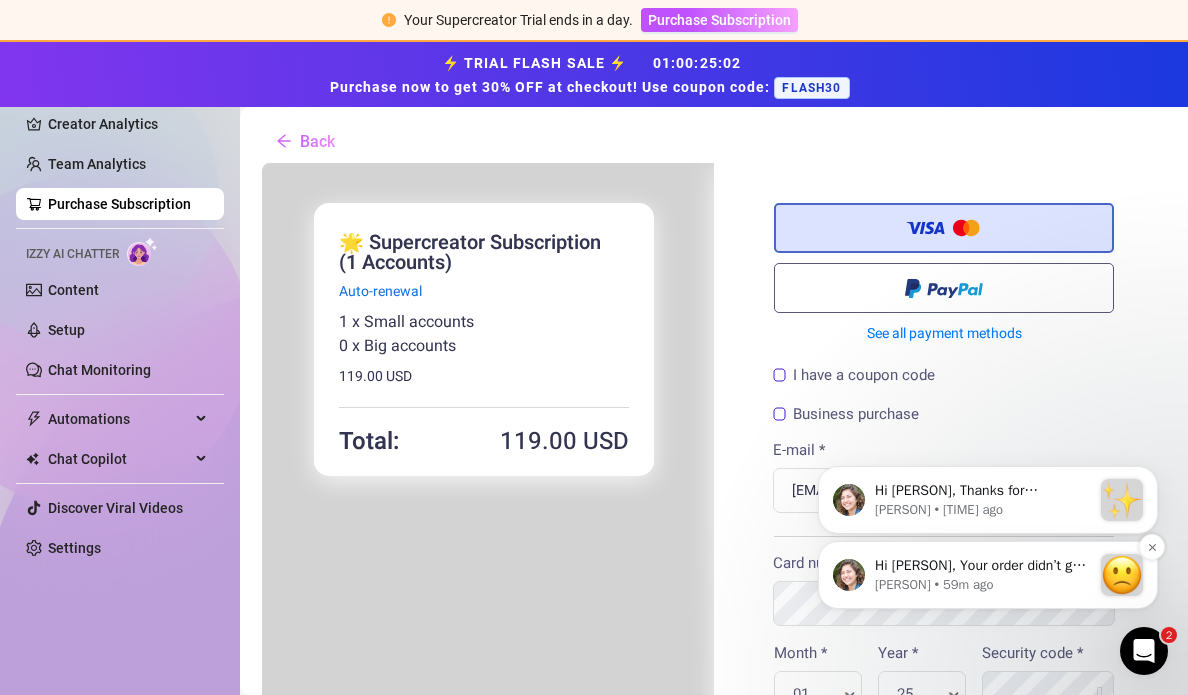 click at bounding box center [1122, 575] 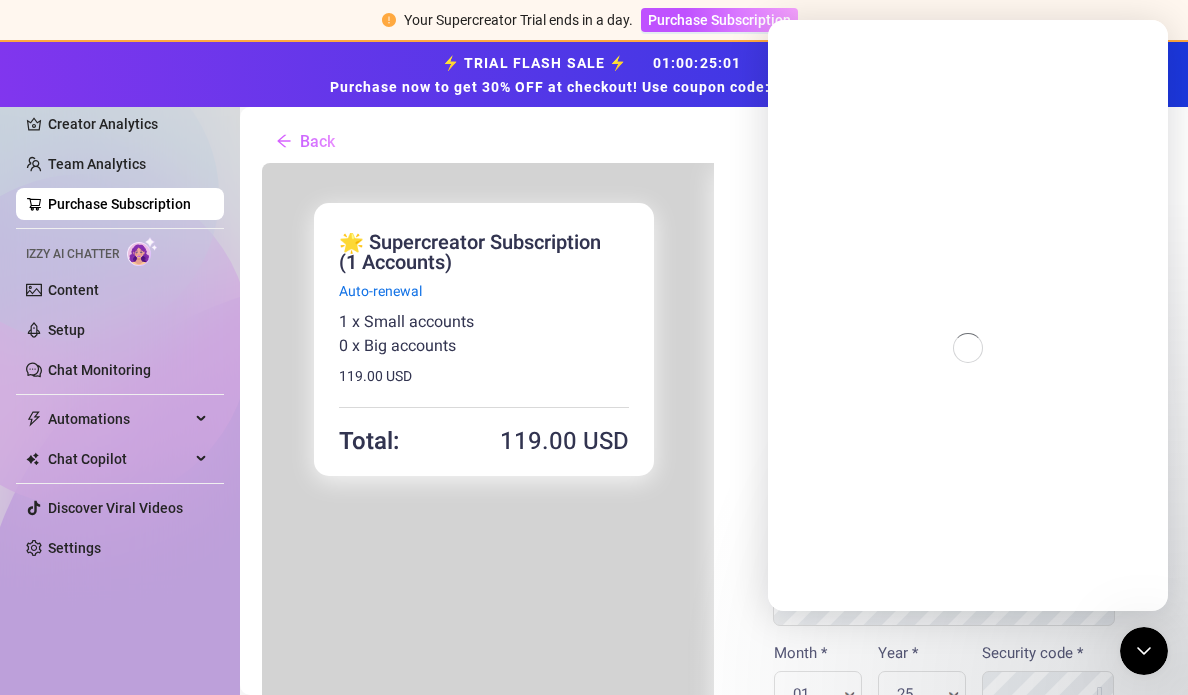 scroll, scrollTop: 0, scrollLeft: 0, axis: both 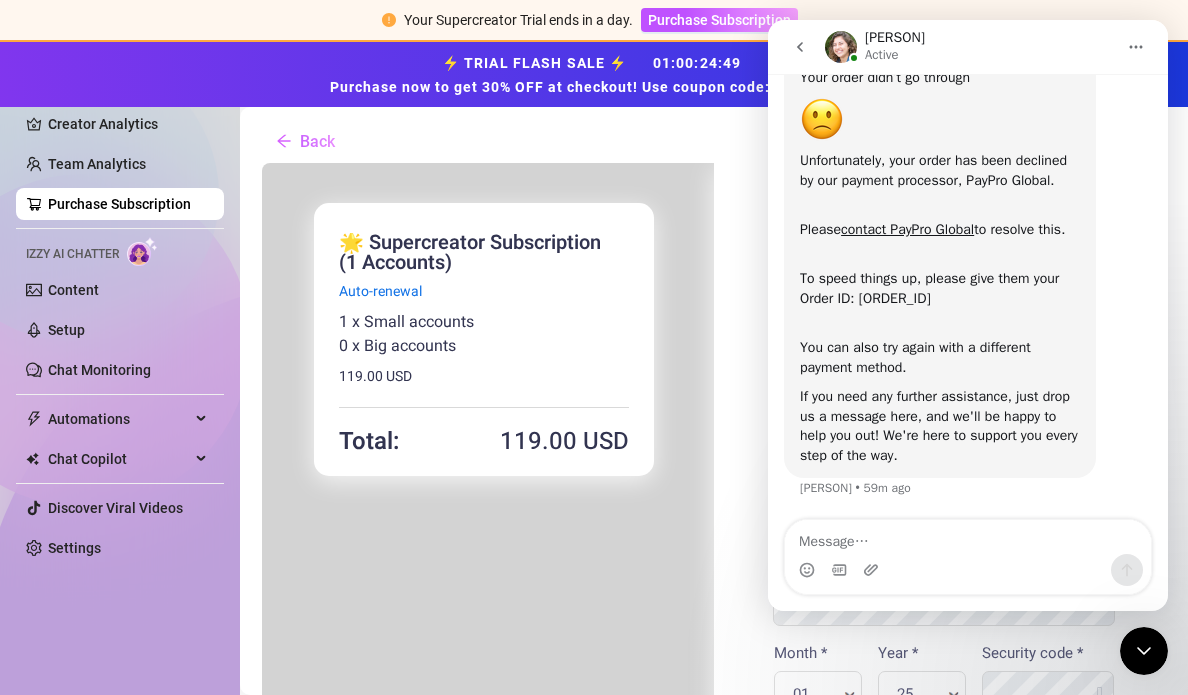 click on "Credit/Debit Card
See all payment methods
I have a coupon code
Apply
Billing Information" at bounding box center (942, 724) 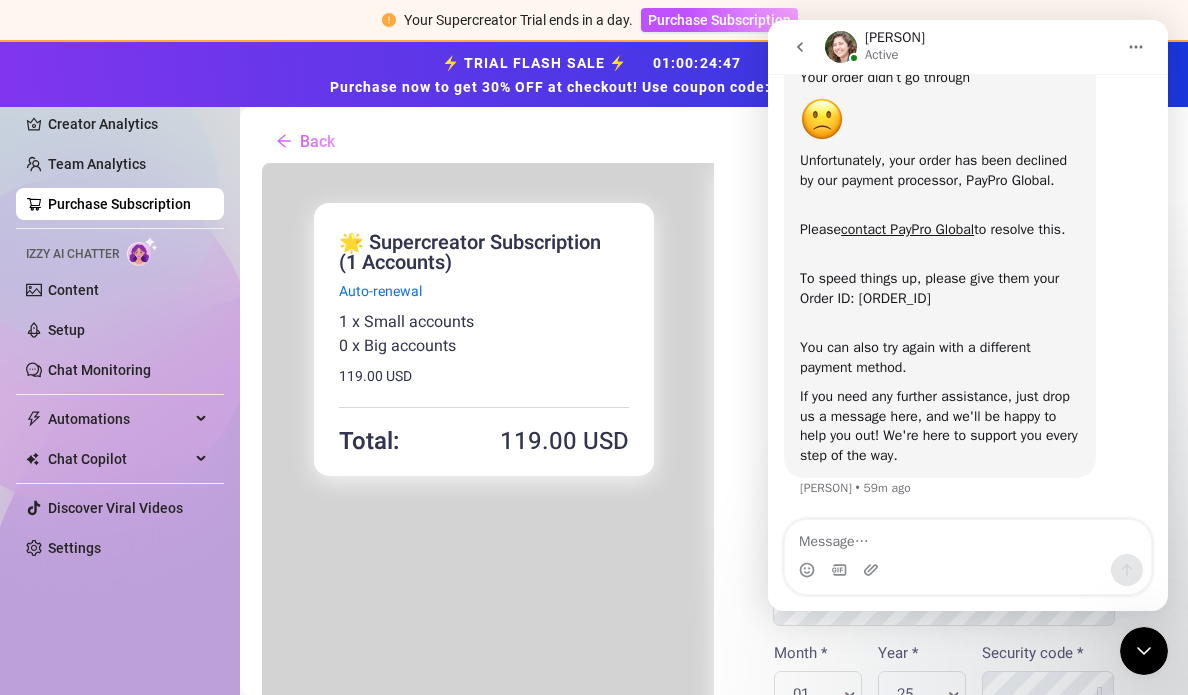 click on "Credit/Debit Card
See all payment methods
I have a coupon code
Apply
Billing Information" at bounding box center (942, 724) 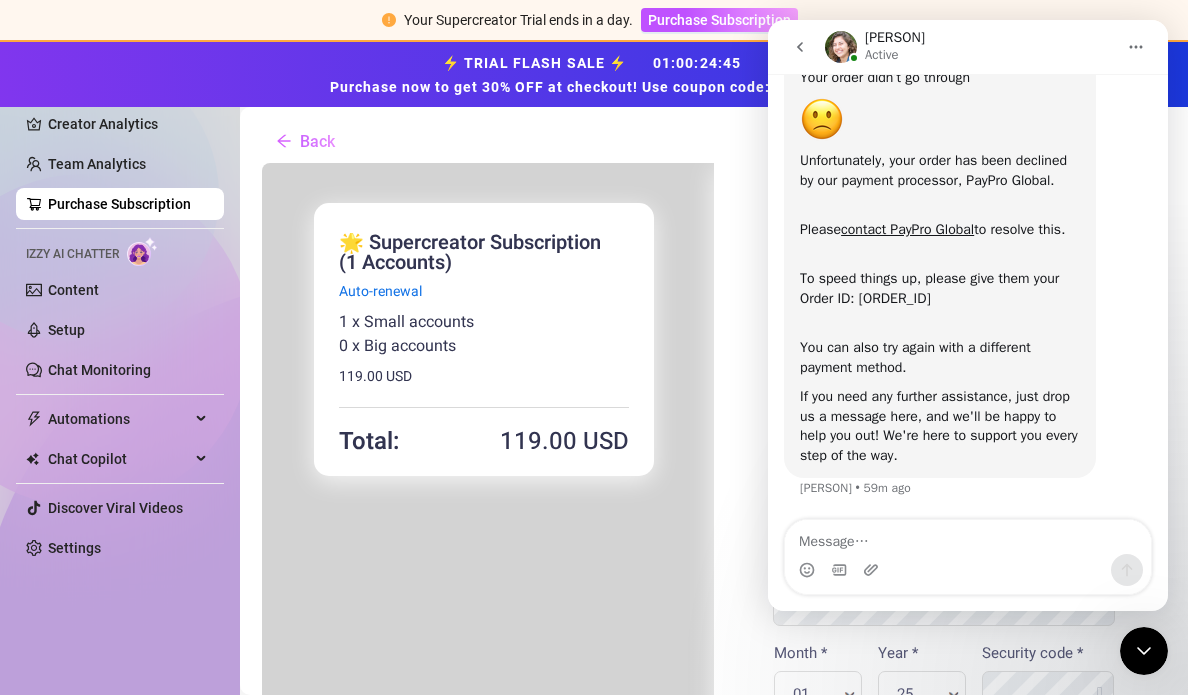 click 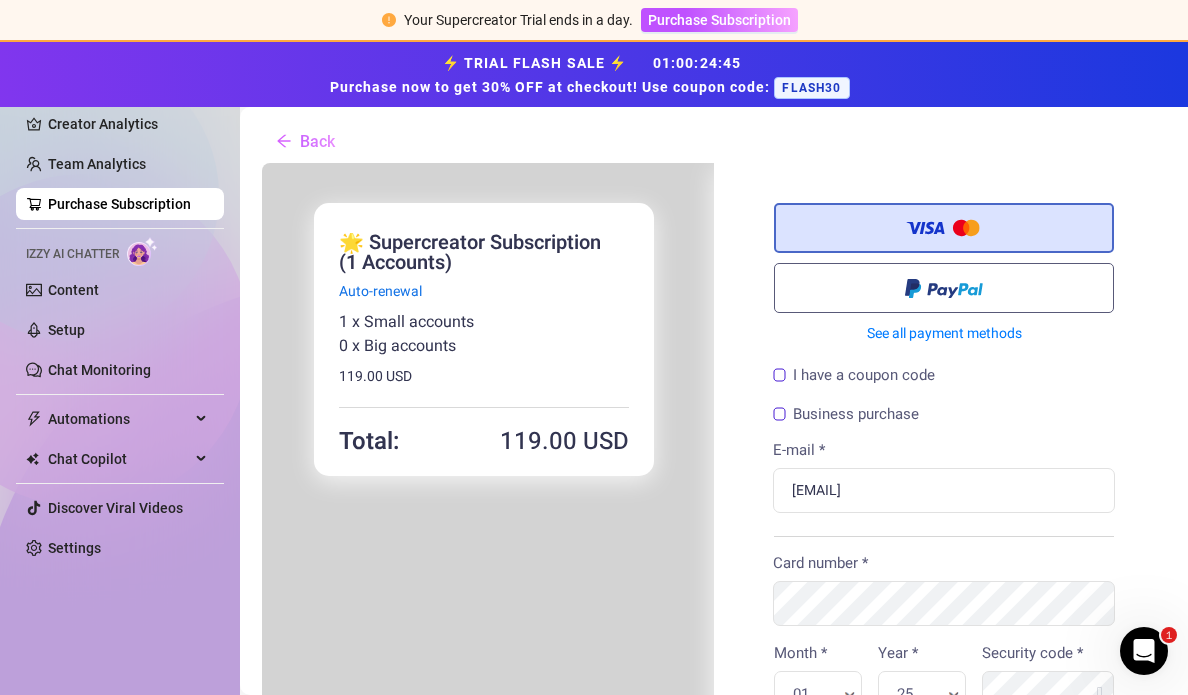 scroll, scrollTop: 0, scrollLeft: 0, axis: both 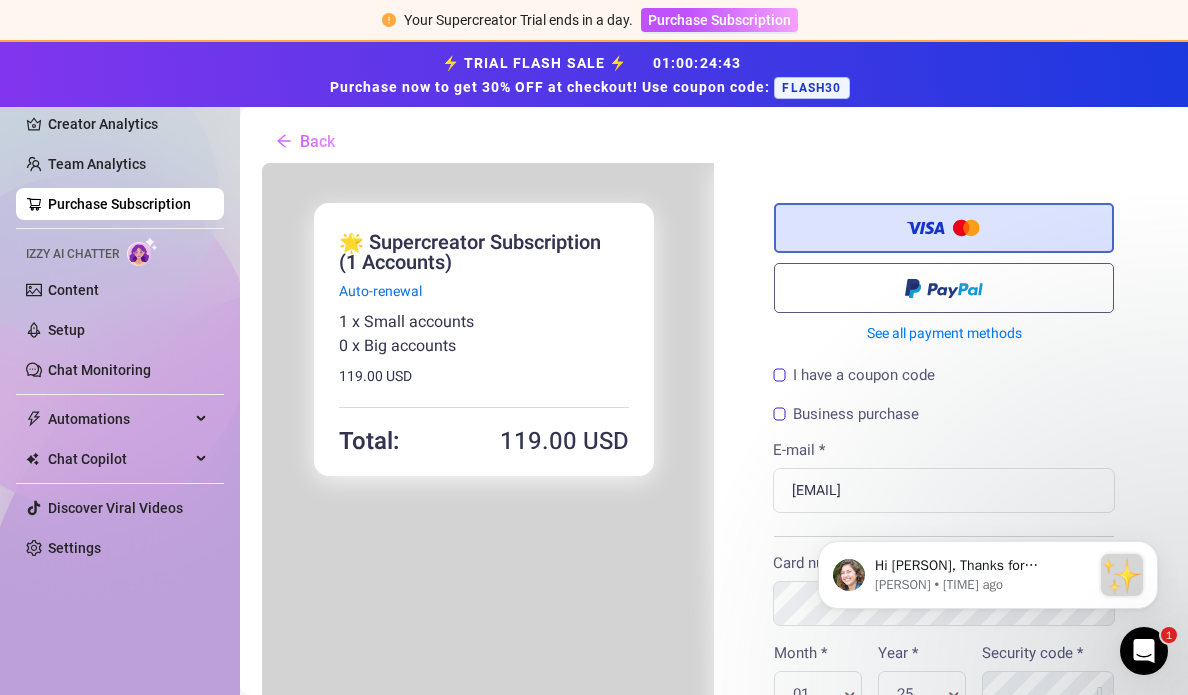 click on "I have a coupon code" at bounding box center [852, 373] 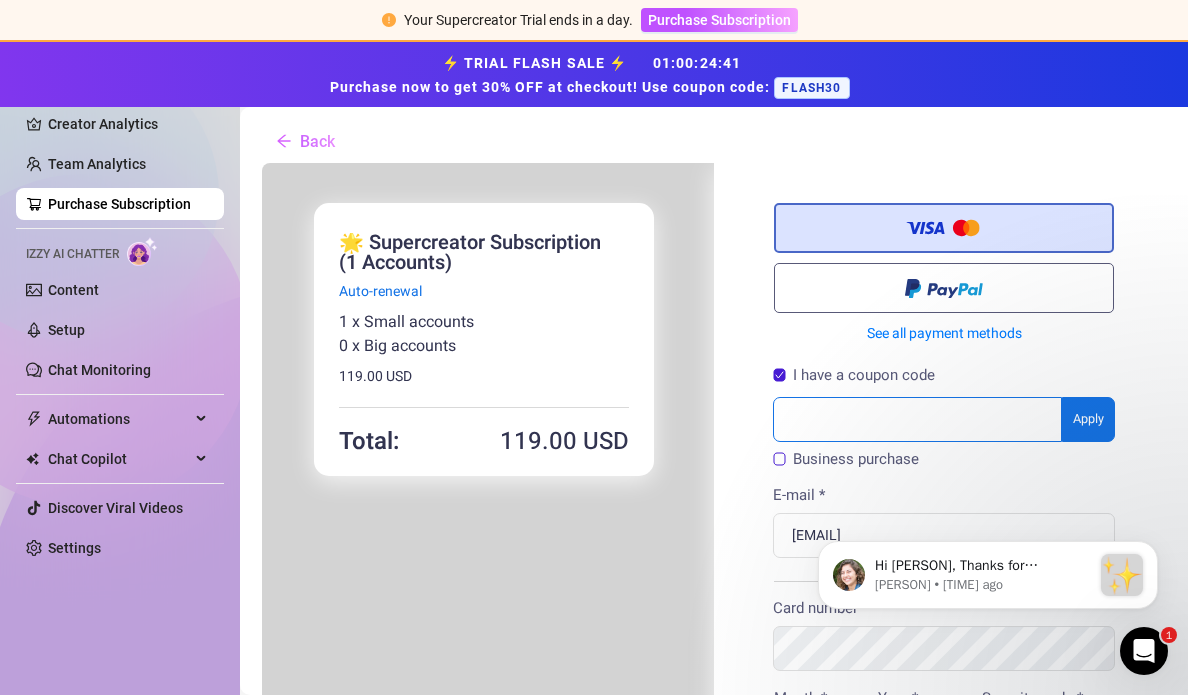 click at bounding box center [915, 417] 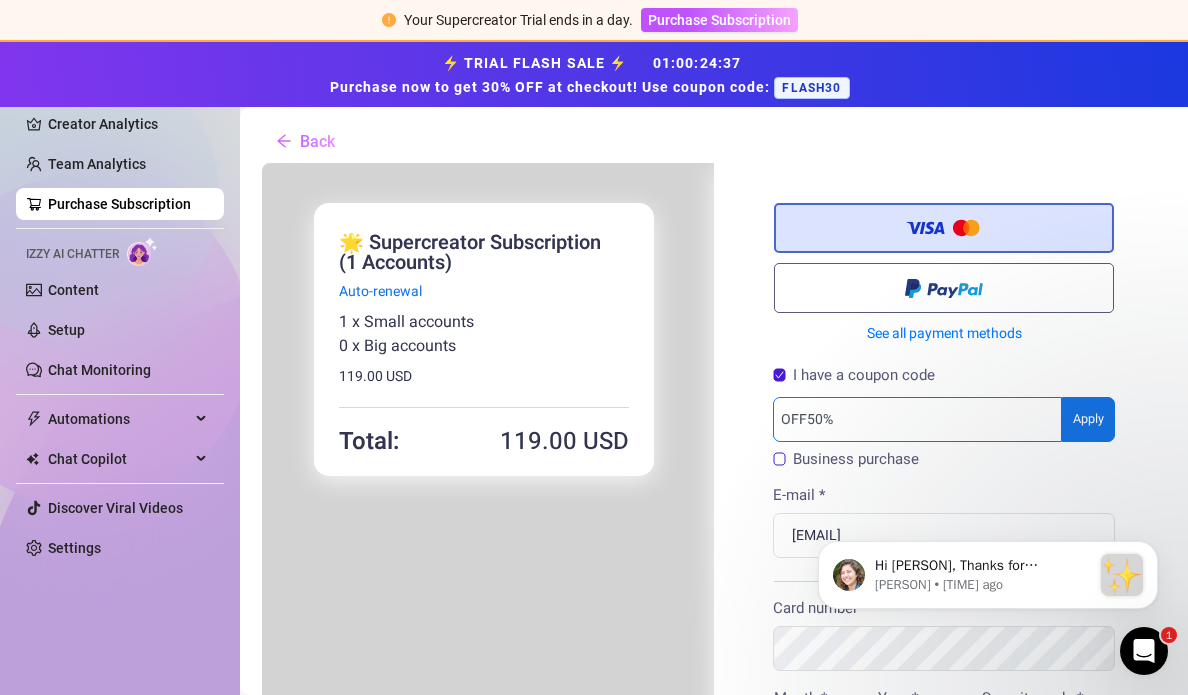 type on "OFF50%" 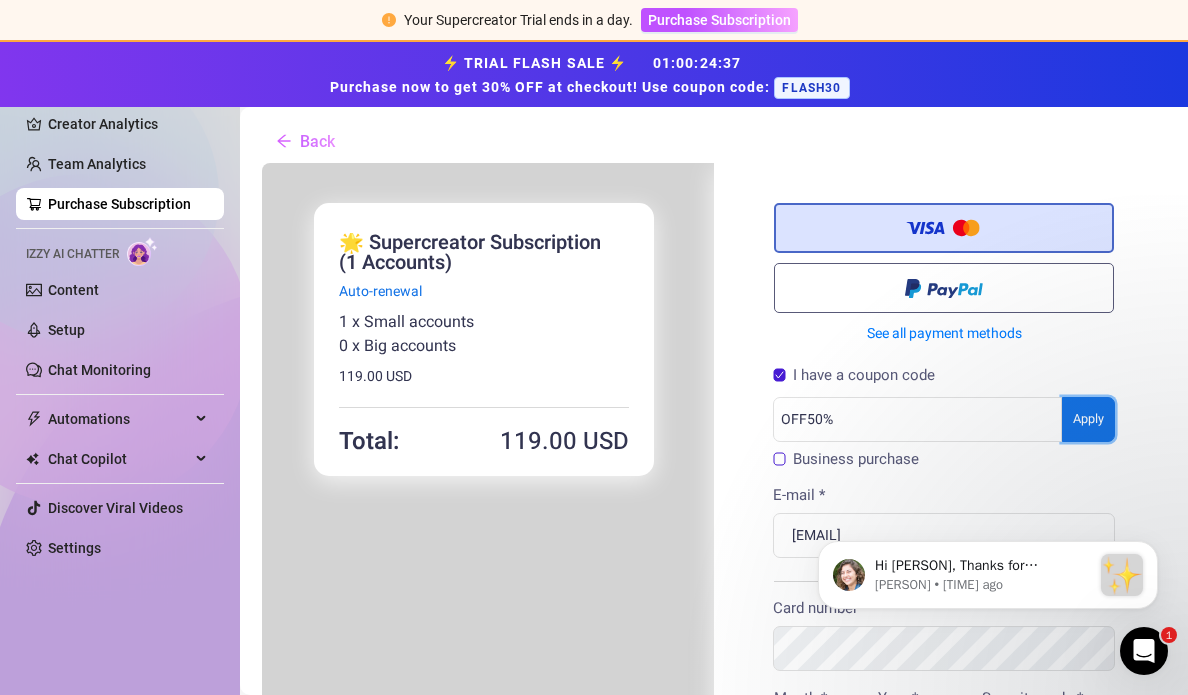 click on "You're buying
×" at bounding box center [712, 747] 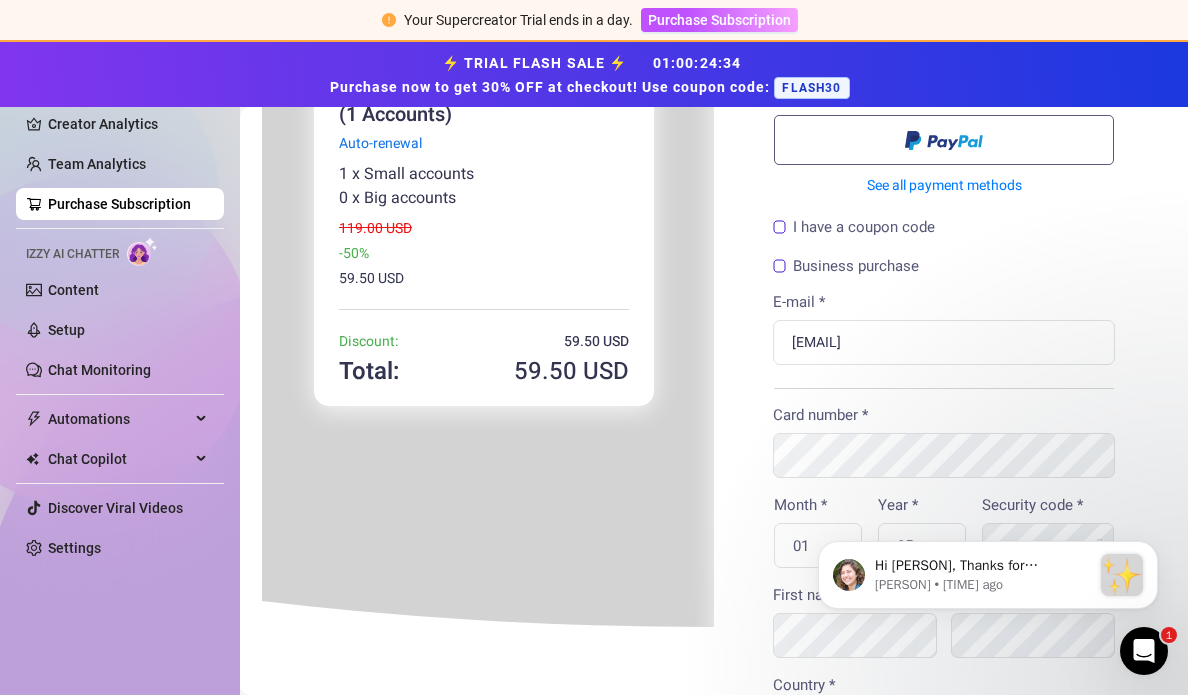 scroll, scrollTop: 156, scrollLeft: 0, axis: vertical 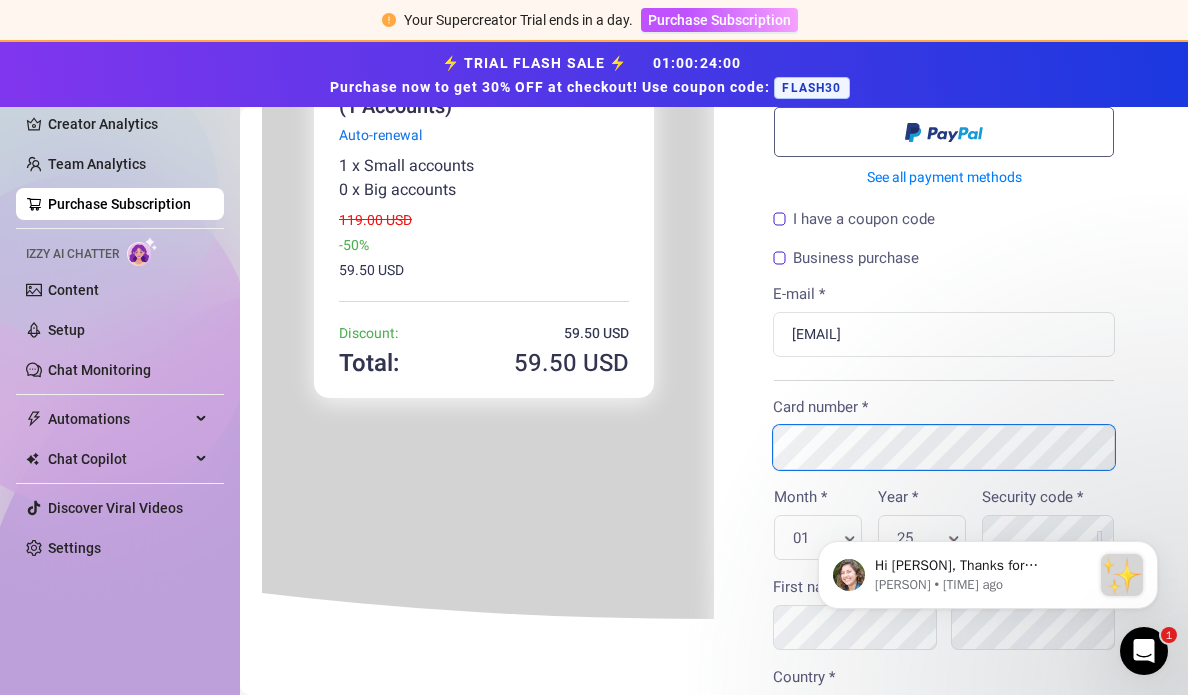 click at bounding box center [-740, -995] 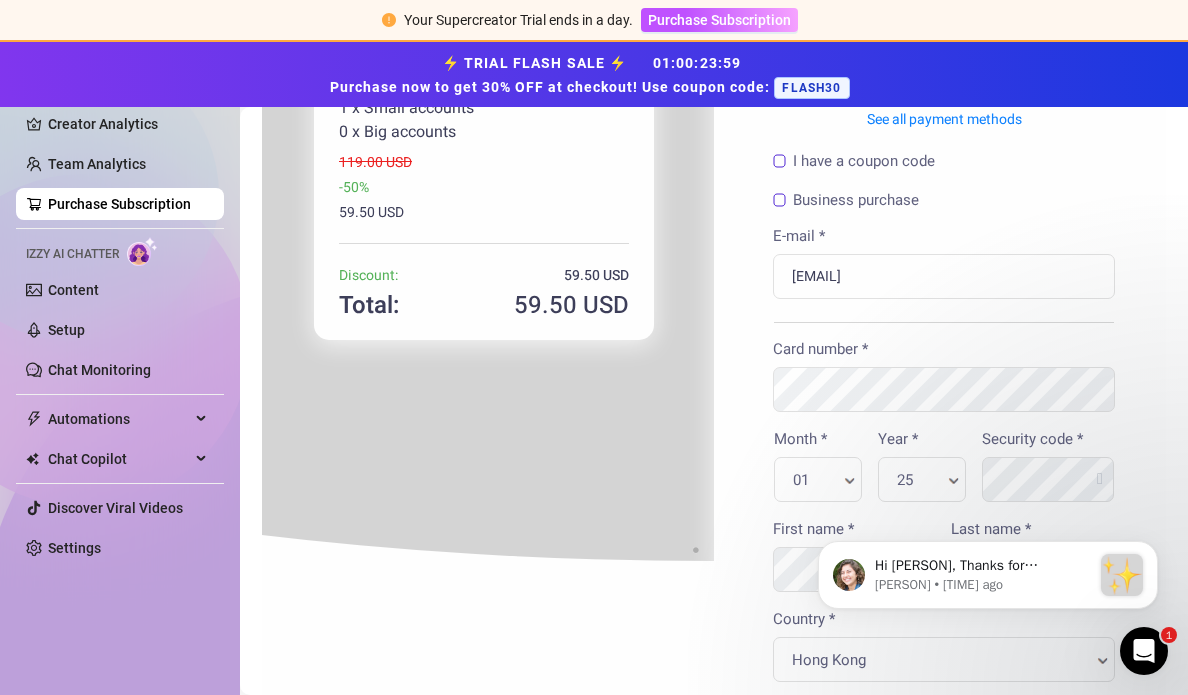 scroll, scrollTop: 224, scrollLeft: 0, axis: vertical 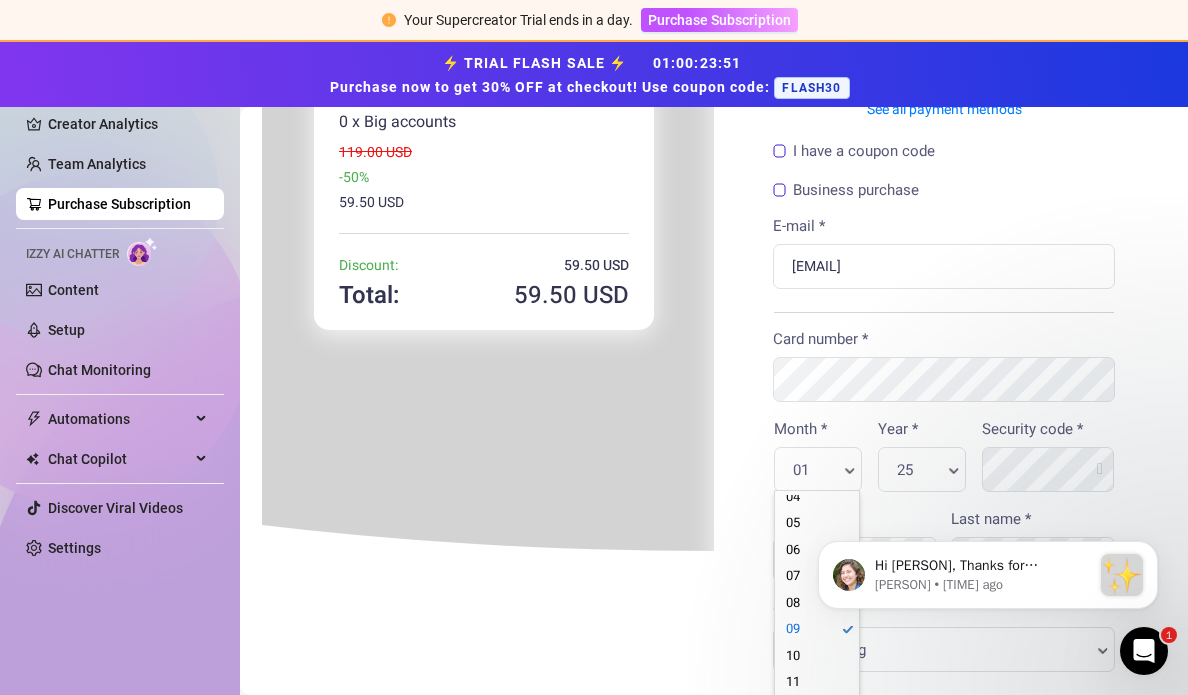 type on "[NUMBER]" 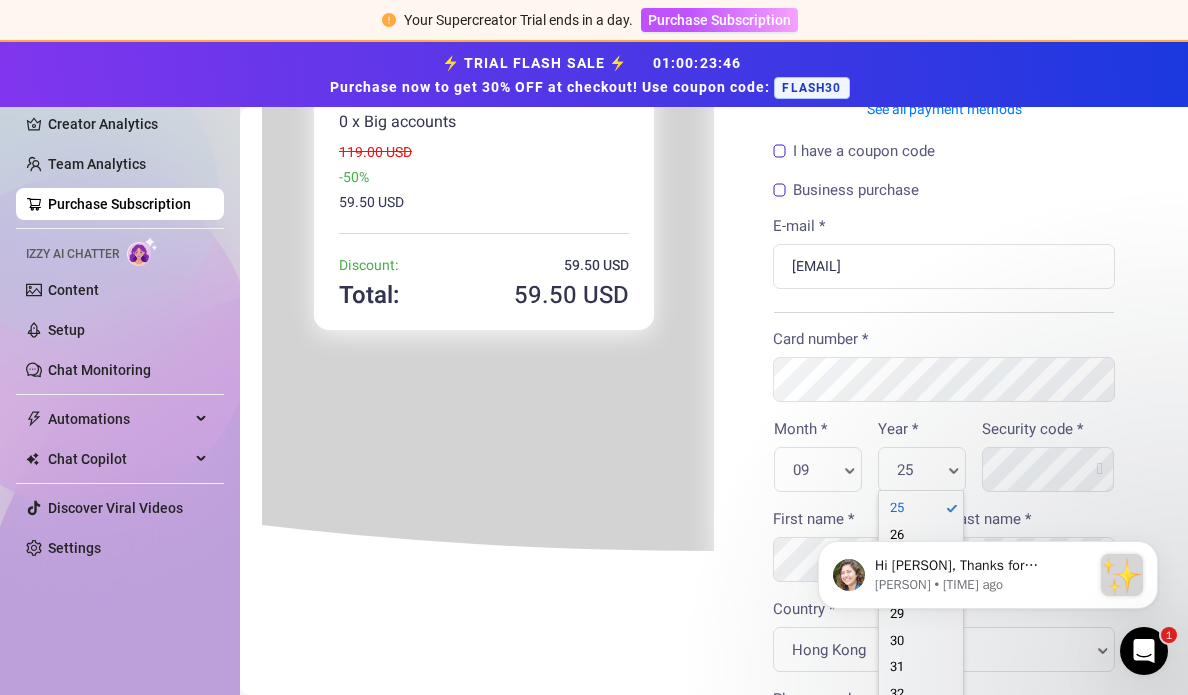 scroll, scrollTop: 0, scrollLeft: 6, axis: horizontal 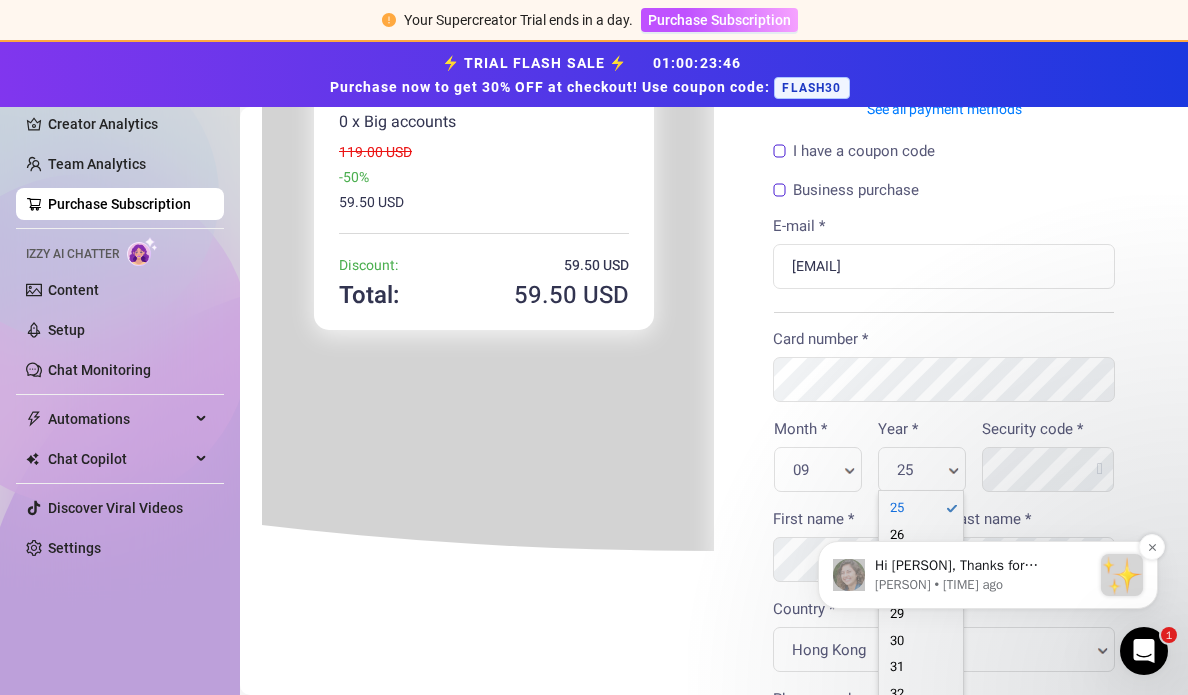 drag, startPoint x: 940, startPoint y: 530, endPoint x: 941, endPoint y: 541, distance: 11.045361 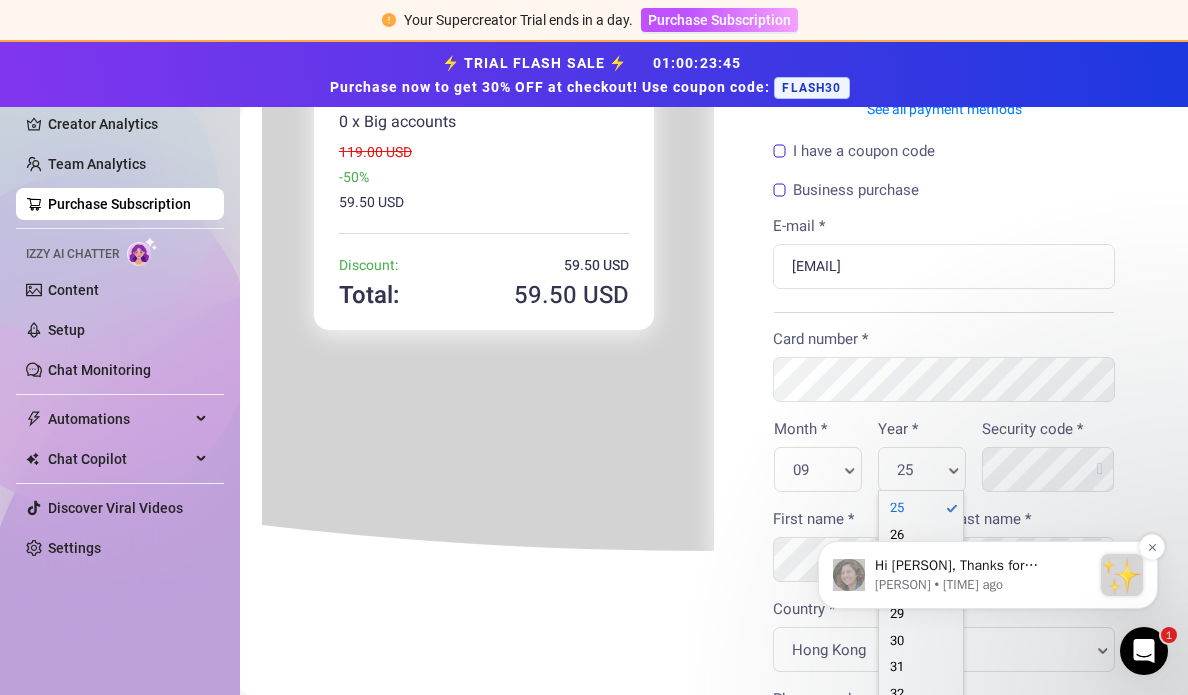 drag, startPoint x: 943, startPoint y: 533, endPoint x: 943, endPoint y: 547, distance: 14 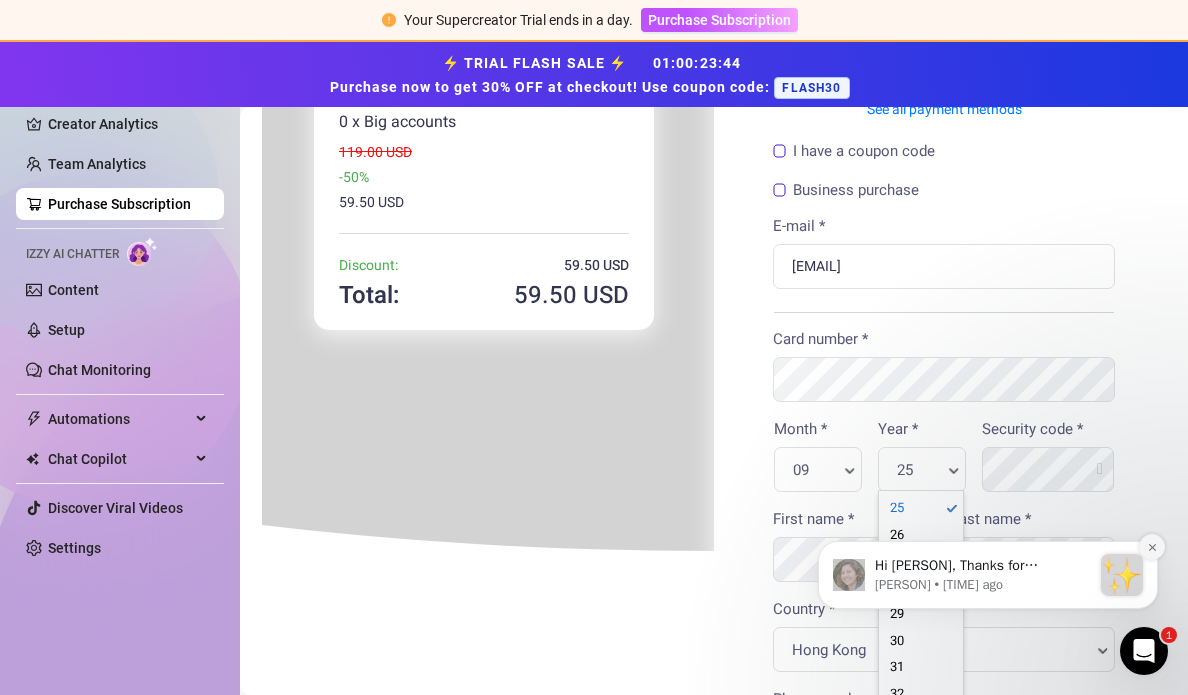click 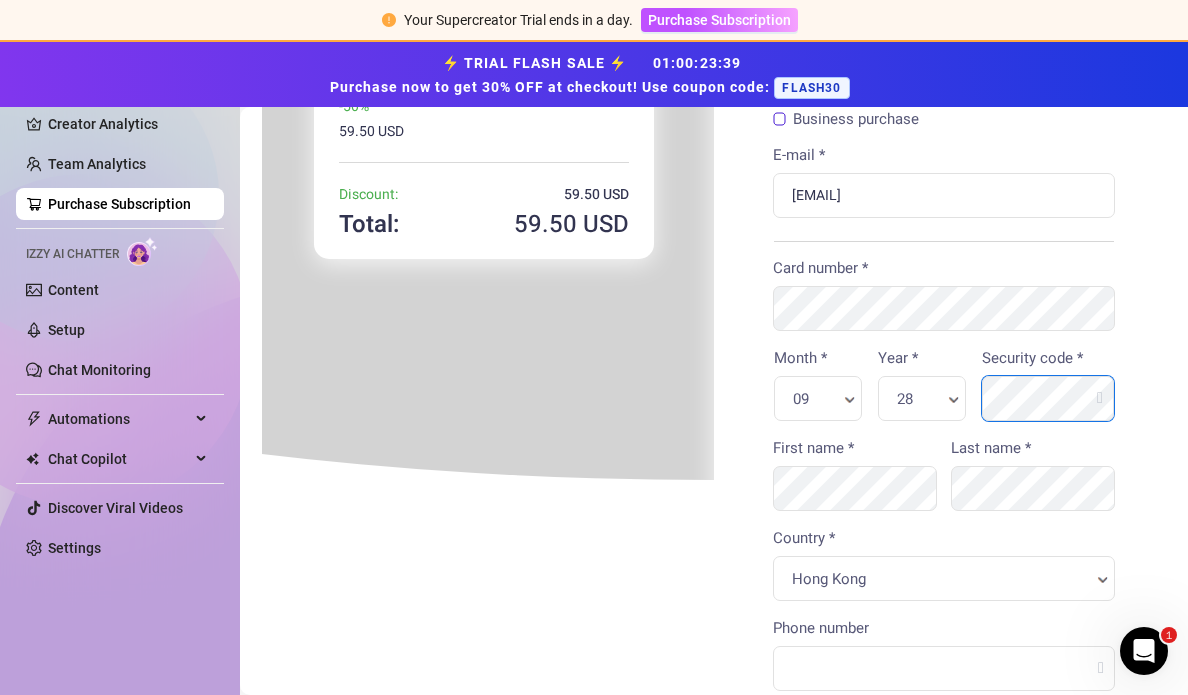 scroll, scrollTop: 318, scrollLeft: 0, axis: vertical 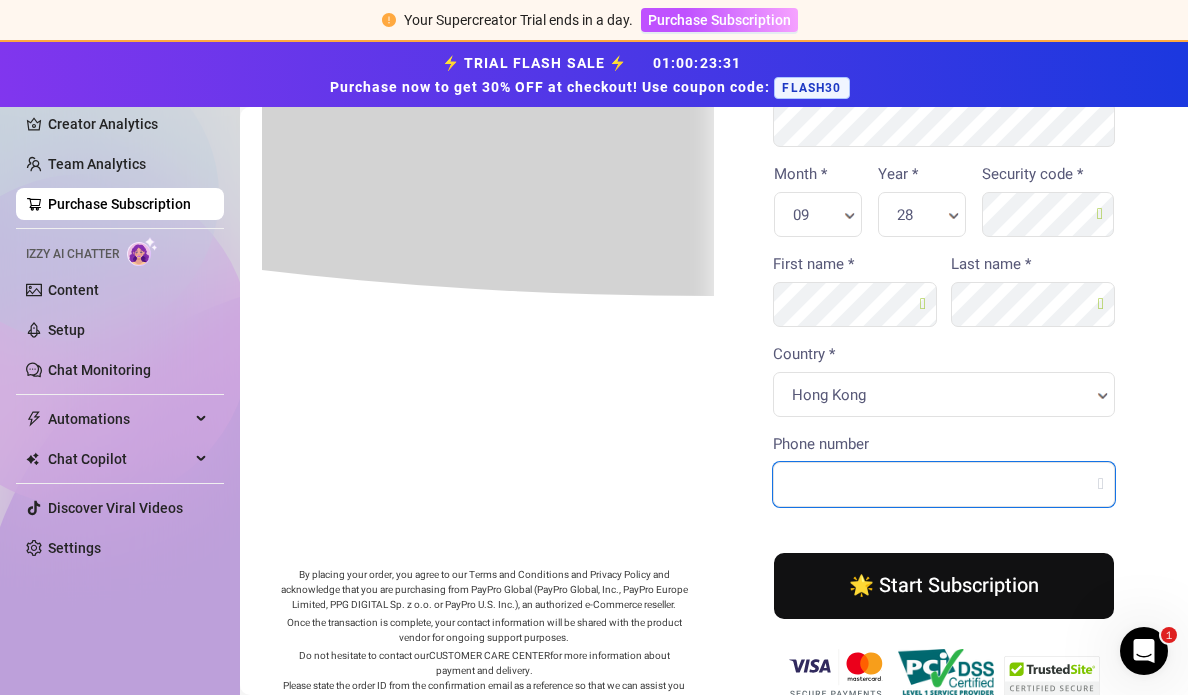 click on "Phone number" at bounding box center (942, 482) 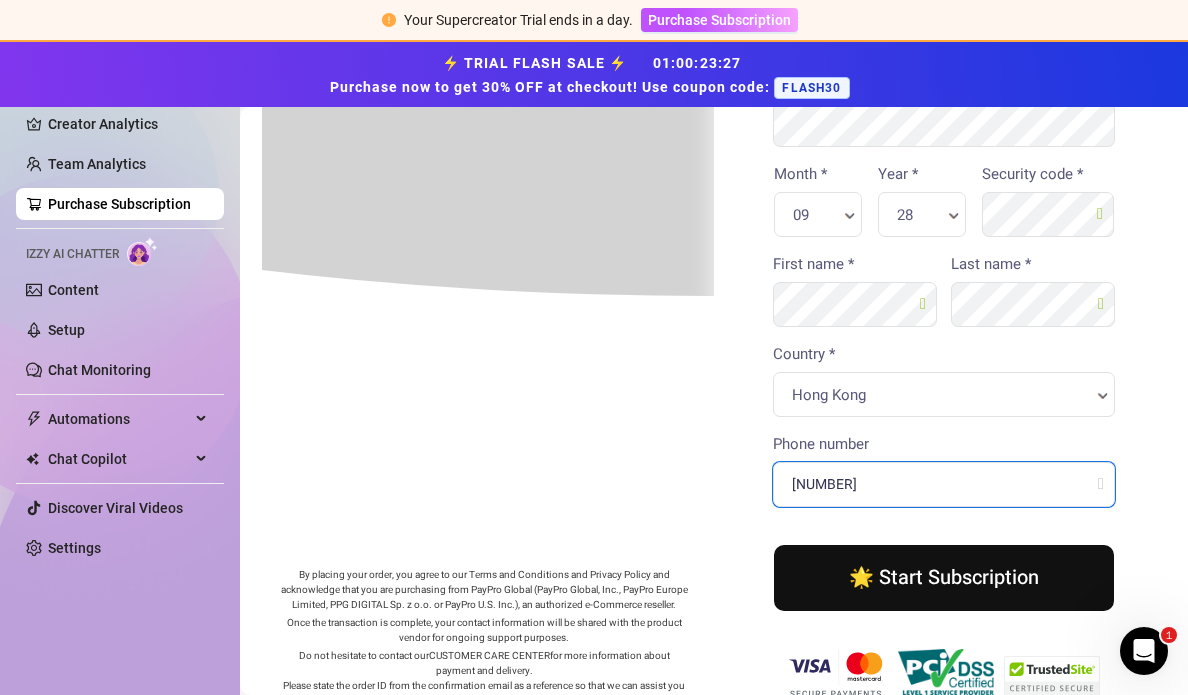 type on "[NUMBER]" 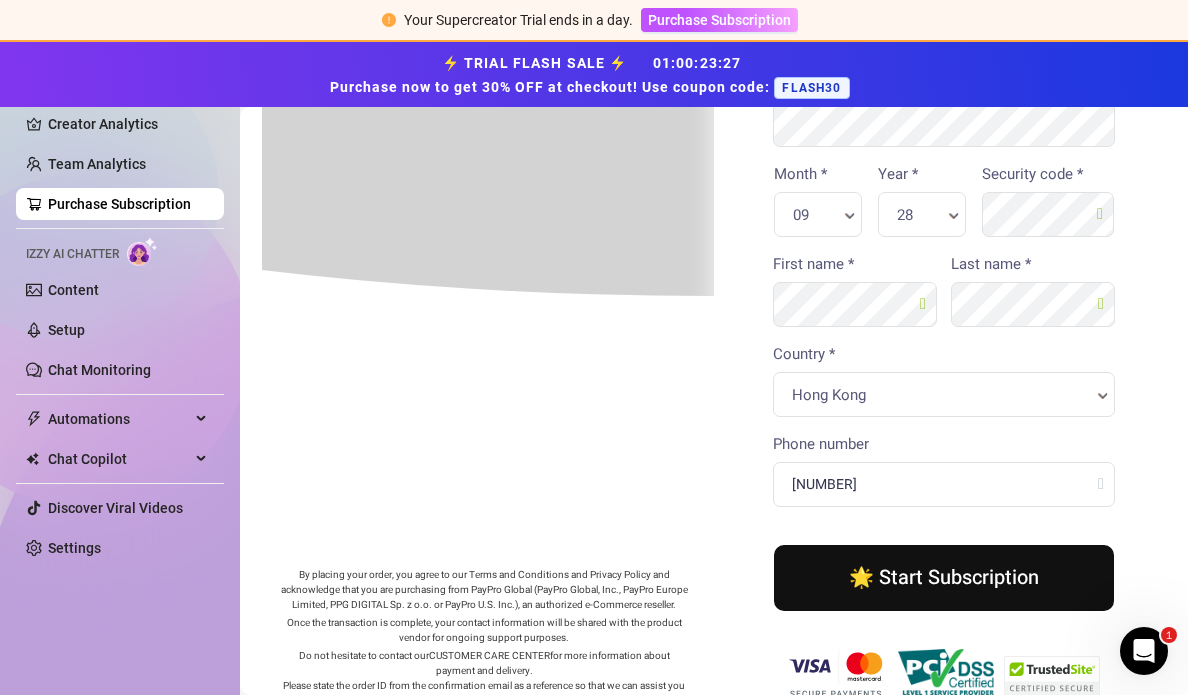 click on "🌟 Start Subscription" at bounding box center [942, 576] 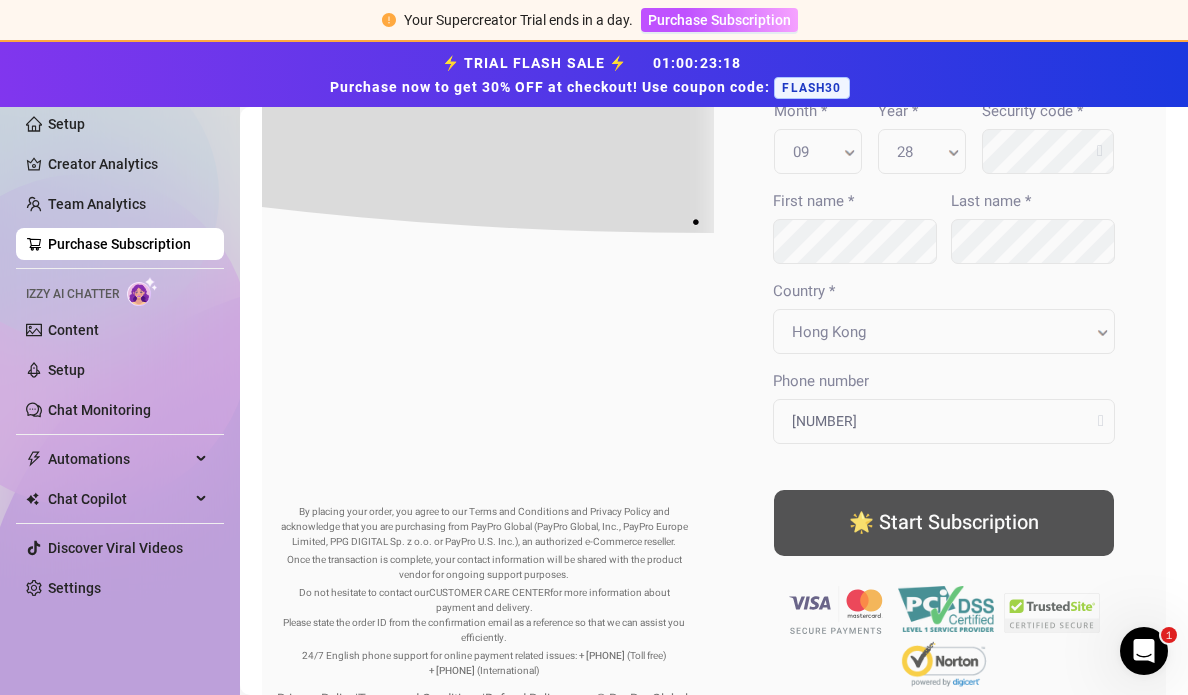 scroll, scrollTop: 533, scrollLeft: 0, axis: vertical 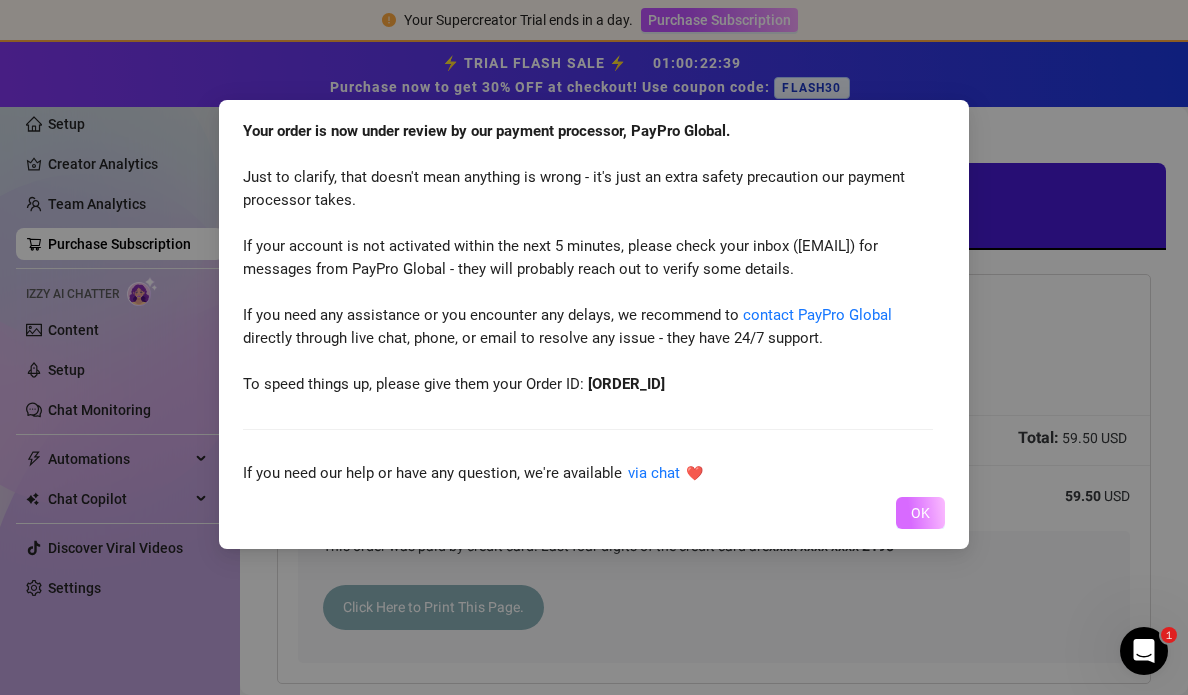 click on "OK" at bounding box center (920, 513) 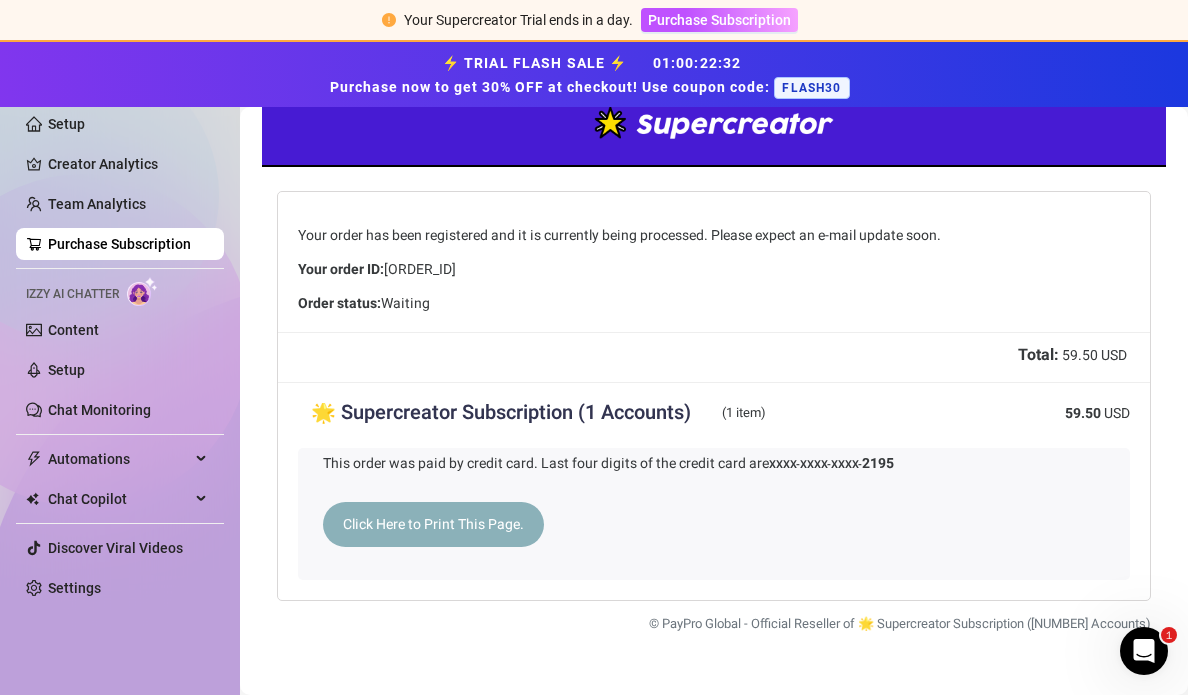 scroll, scrollTop: 85, scrollLeft: 0, axis: vertical 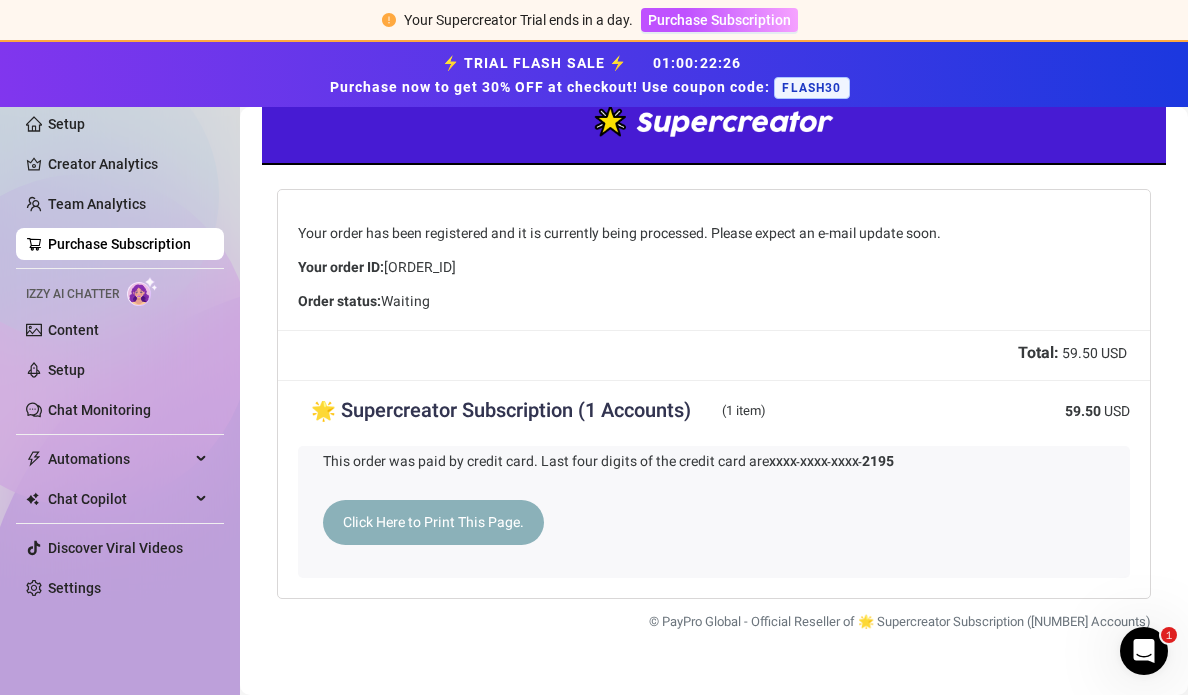 click 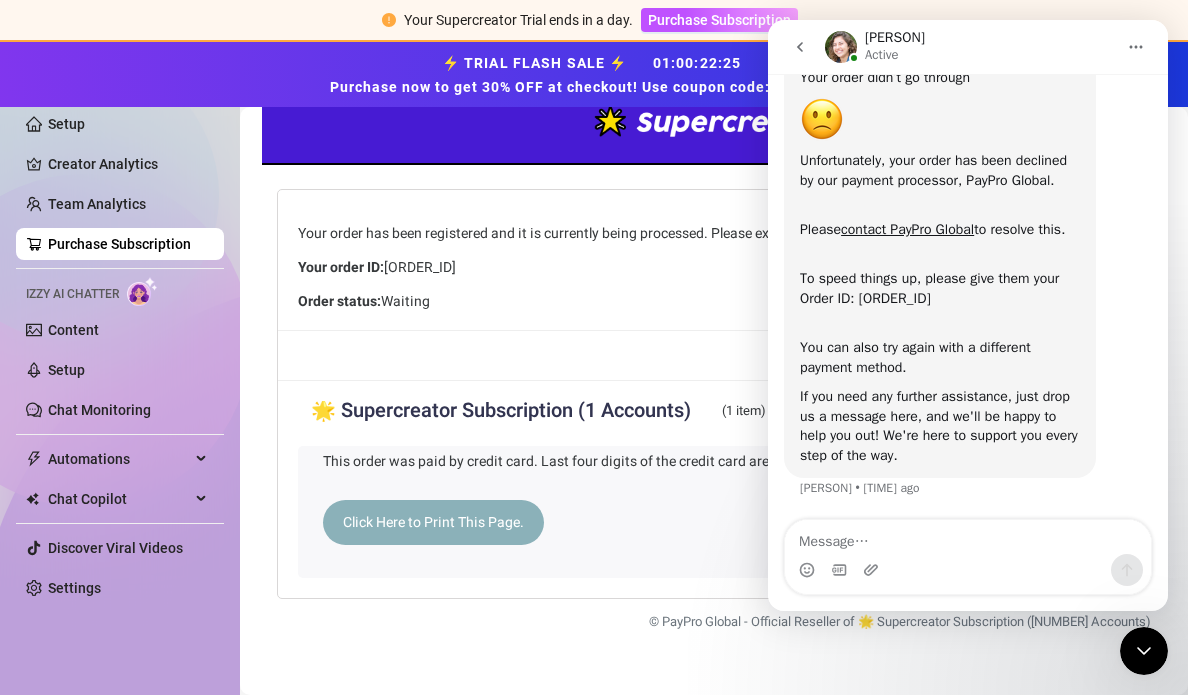 scroll, scrollTop: 147, scrollLeft: 0, axis: vertical 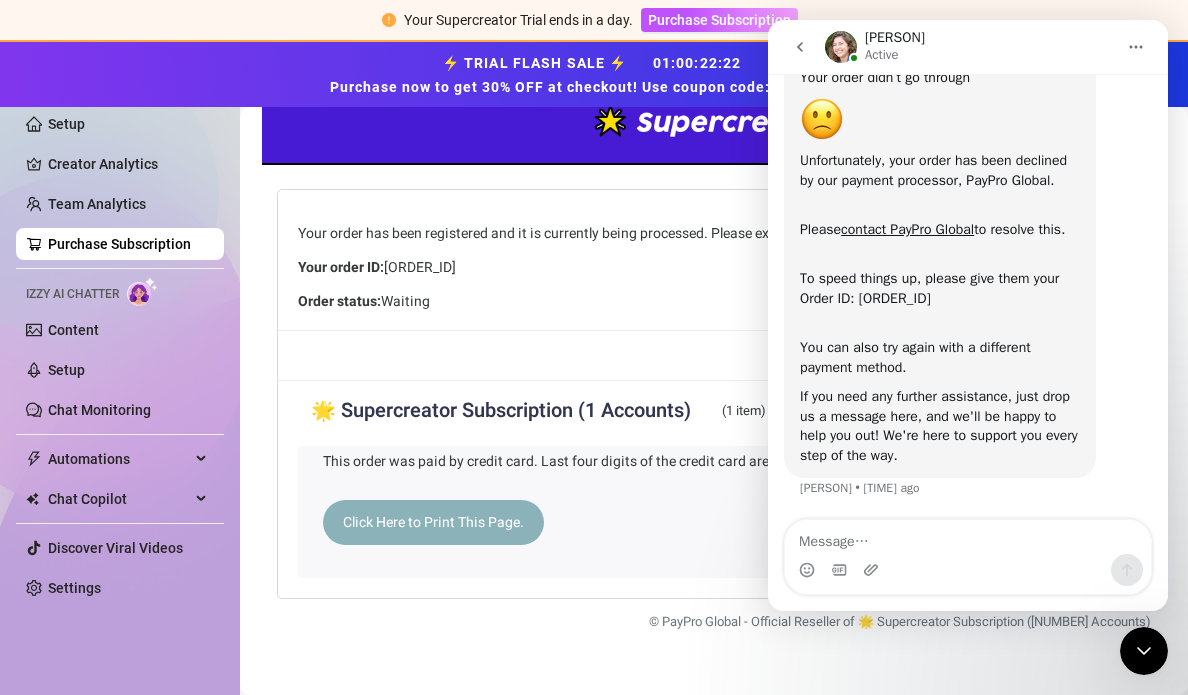 click 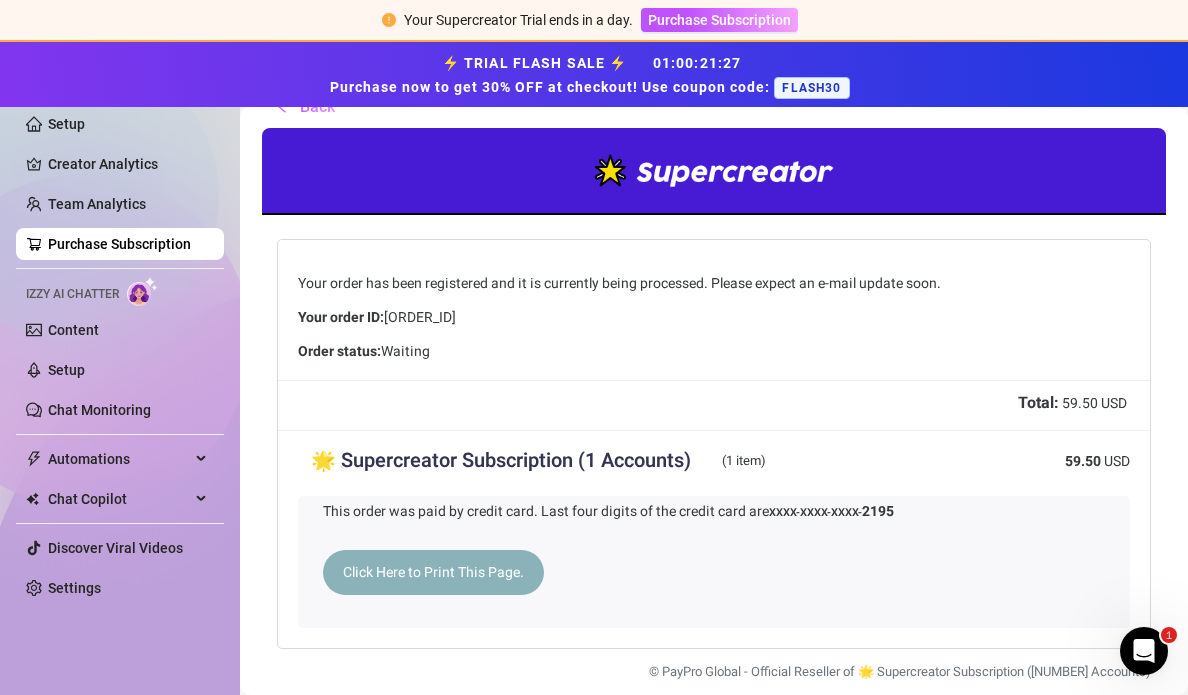 scroll, scrollTop: 0, scrollLeft: 0, axis: both 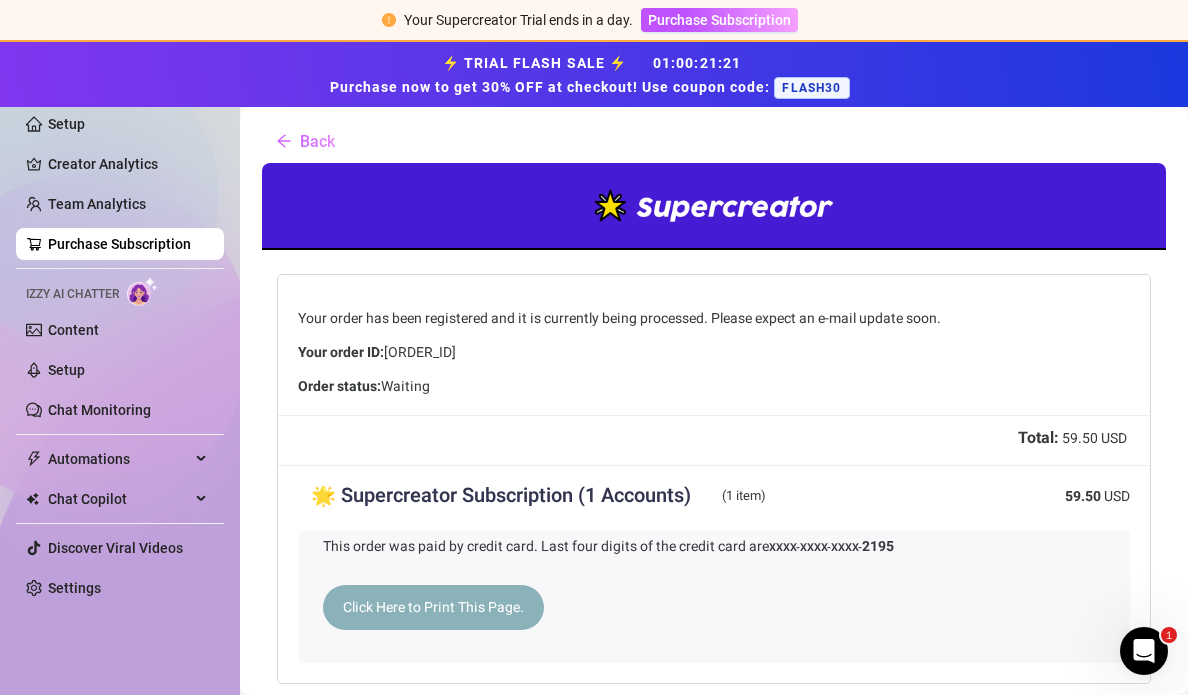 click 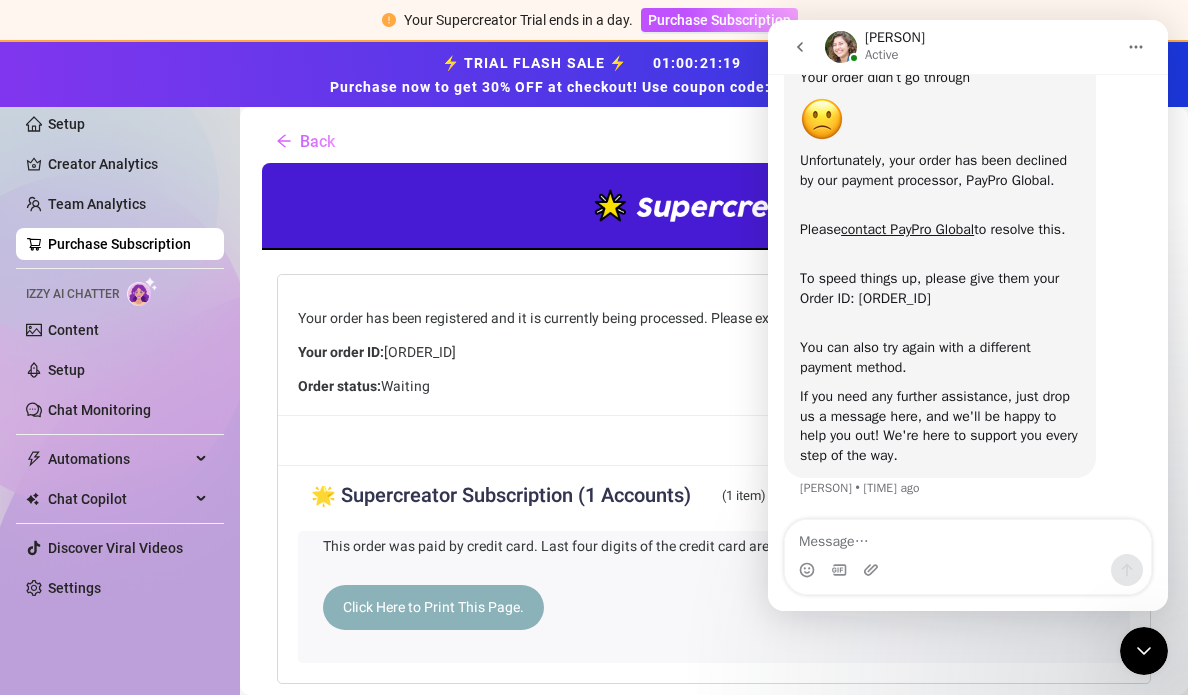 scroll, scrollTop: 147, scrollLeft: 0, axis: vertical 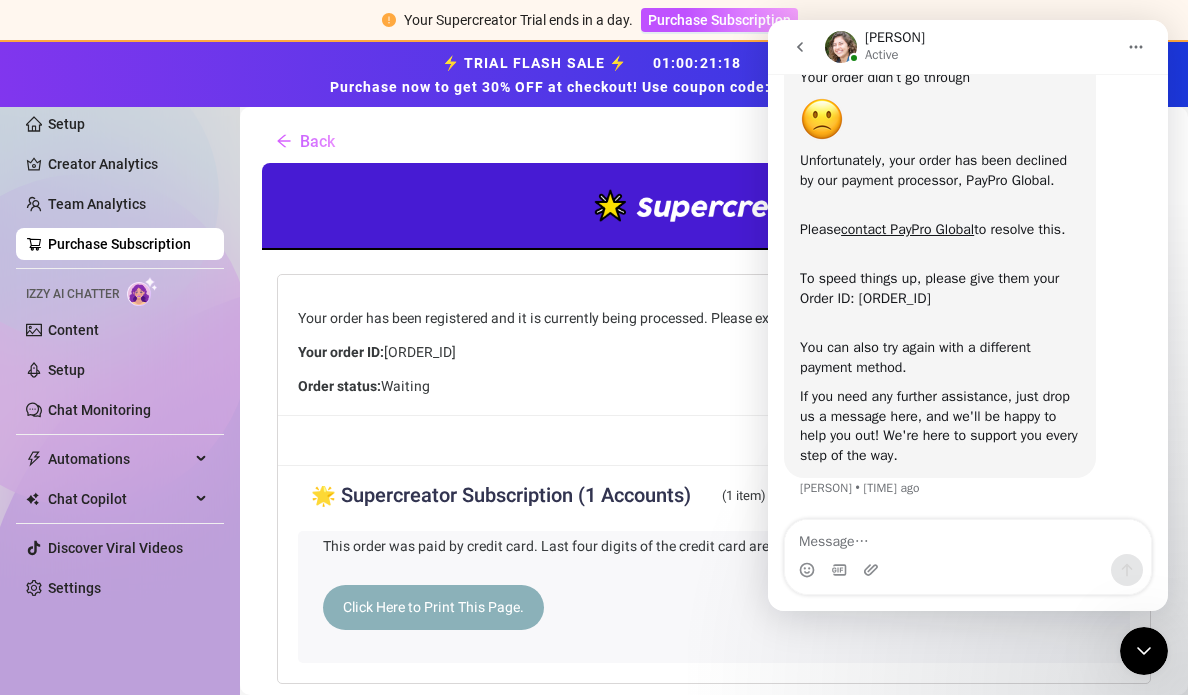 click 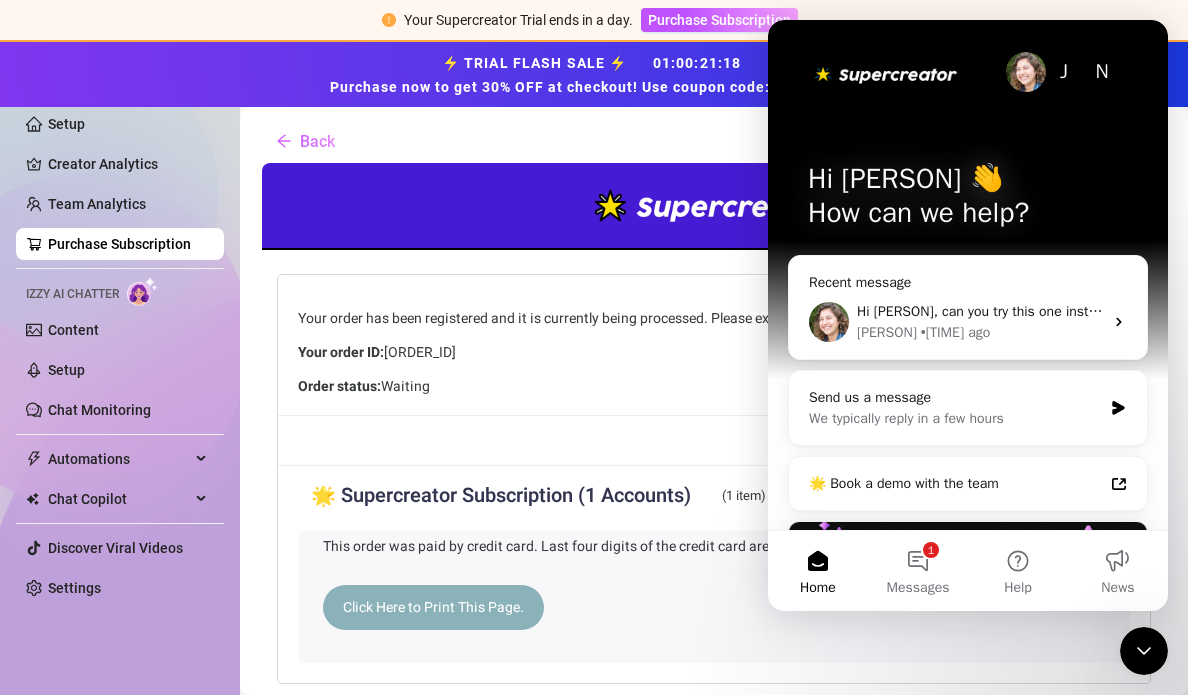 scroll, scrollTop: 0, scrollLeft: 0, axis: both 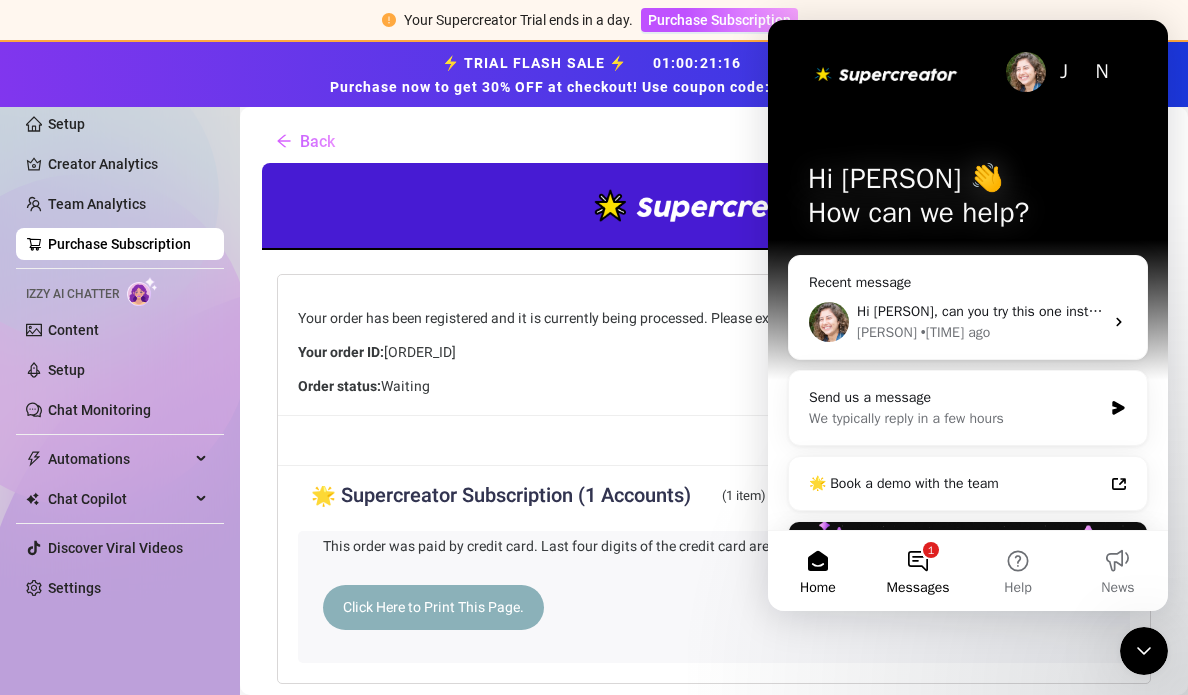 click on "1 Messages" at bounding box center (918, 571) 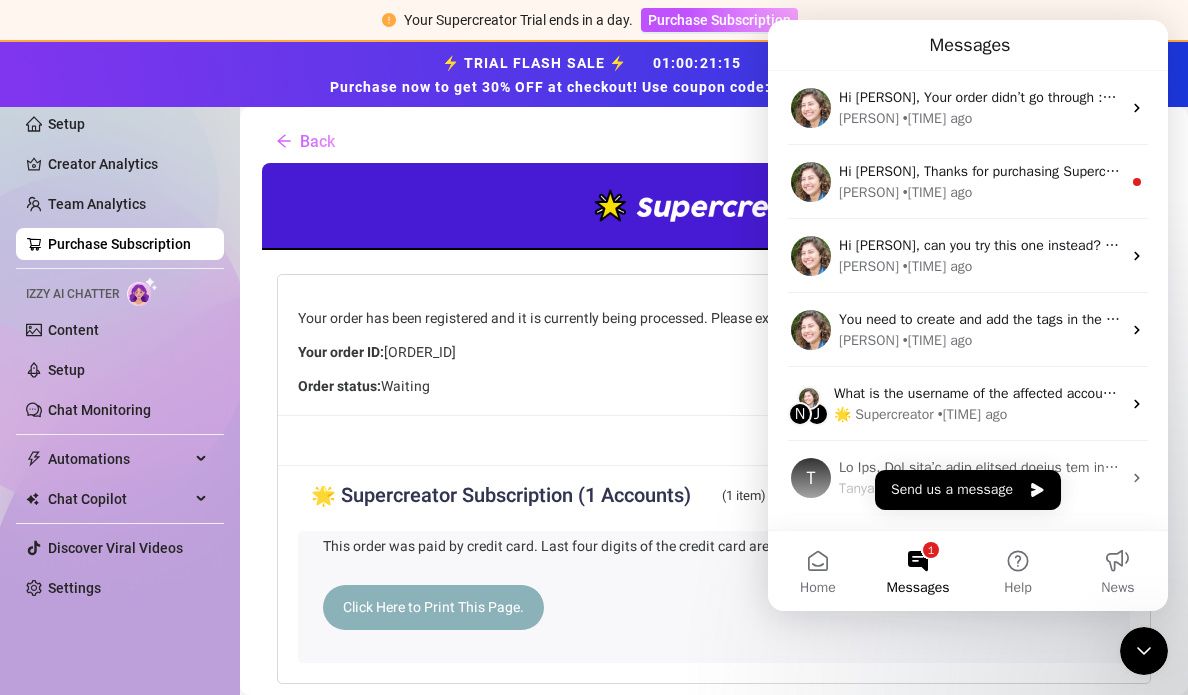 click on "1 Messages" at bounding box center [918, 571] 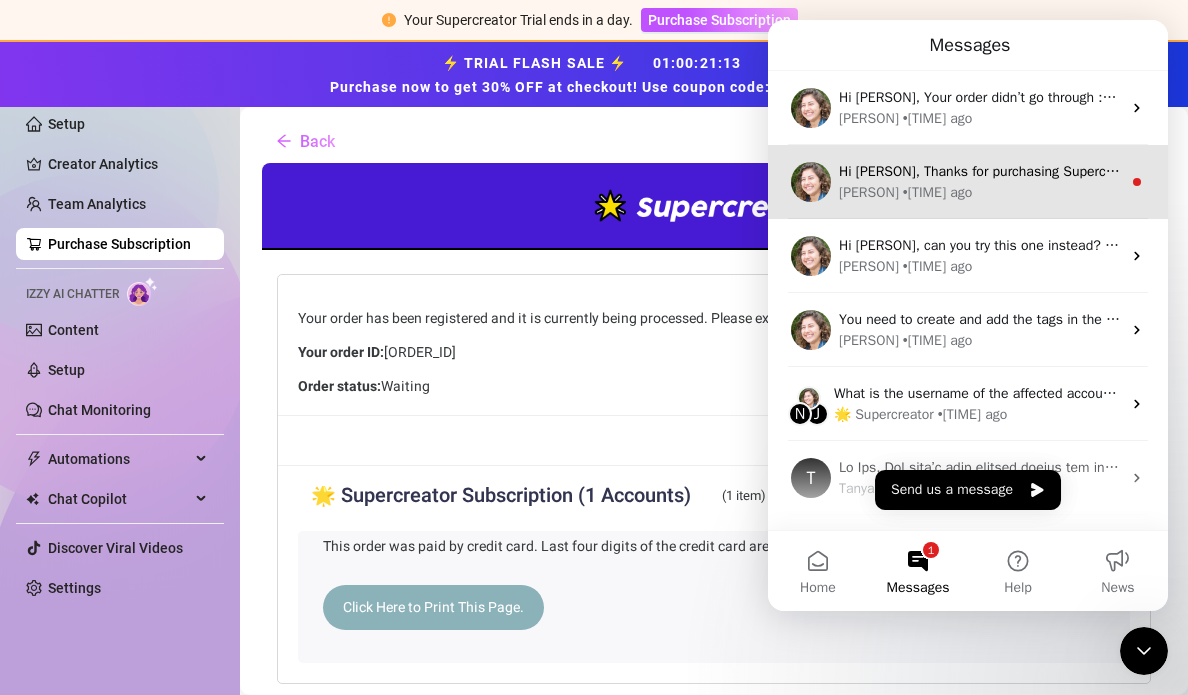 click on "[FIRST] • [TIME]" at bounding box center [980, 192] 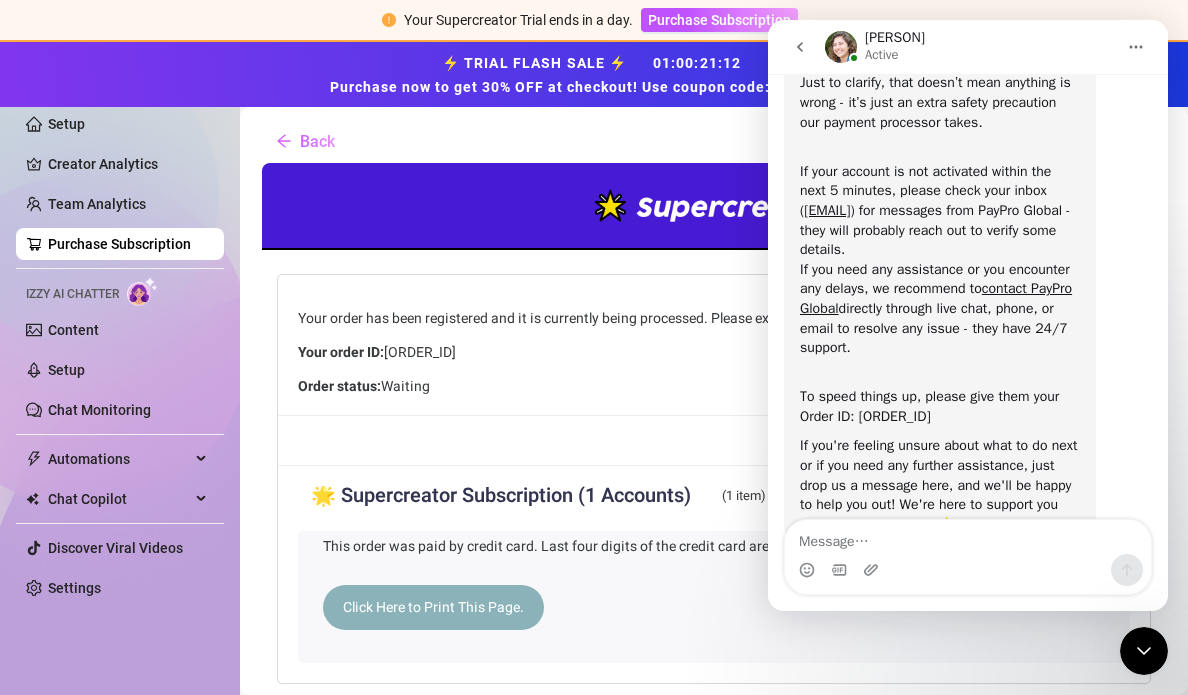 scroll, scrollTop: 294, scrollLeft: 0, axis: vertical 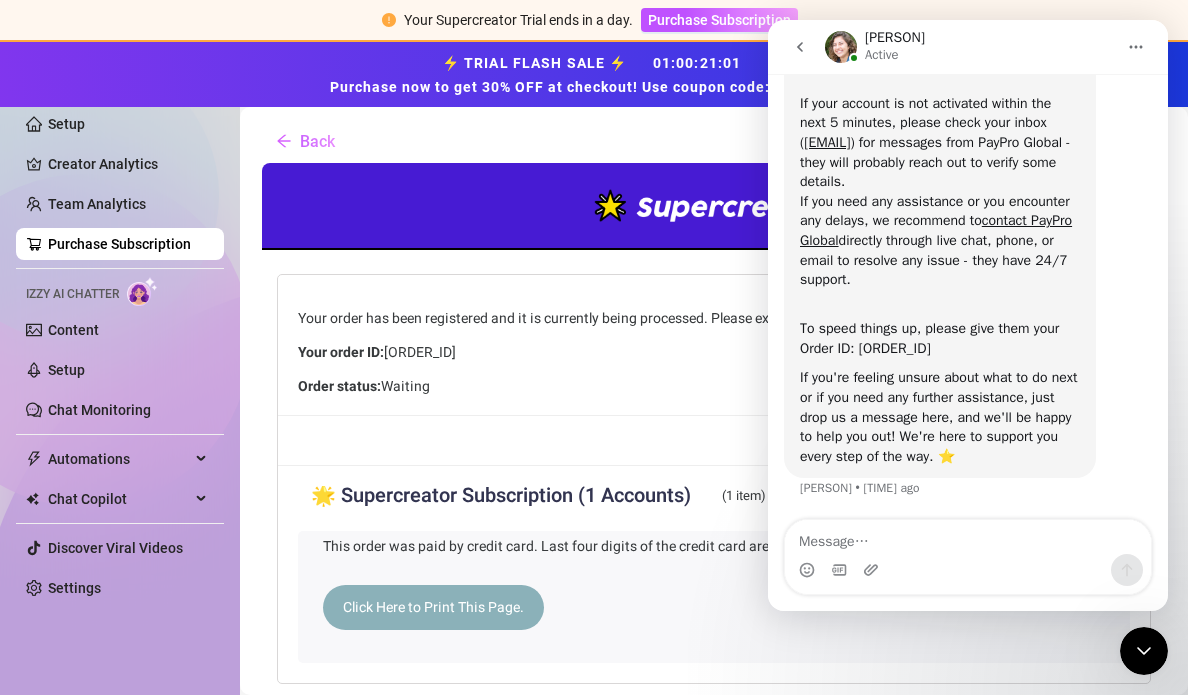 click at bounding box center [800, 47] 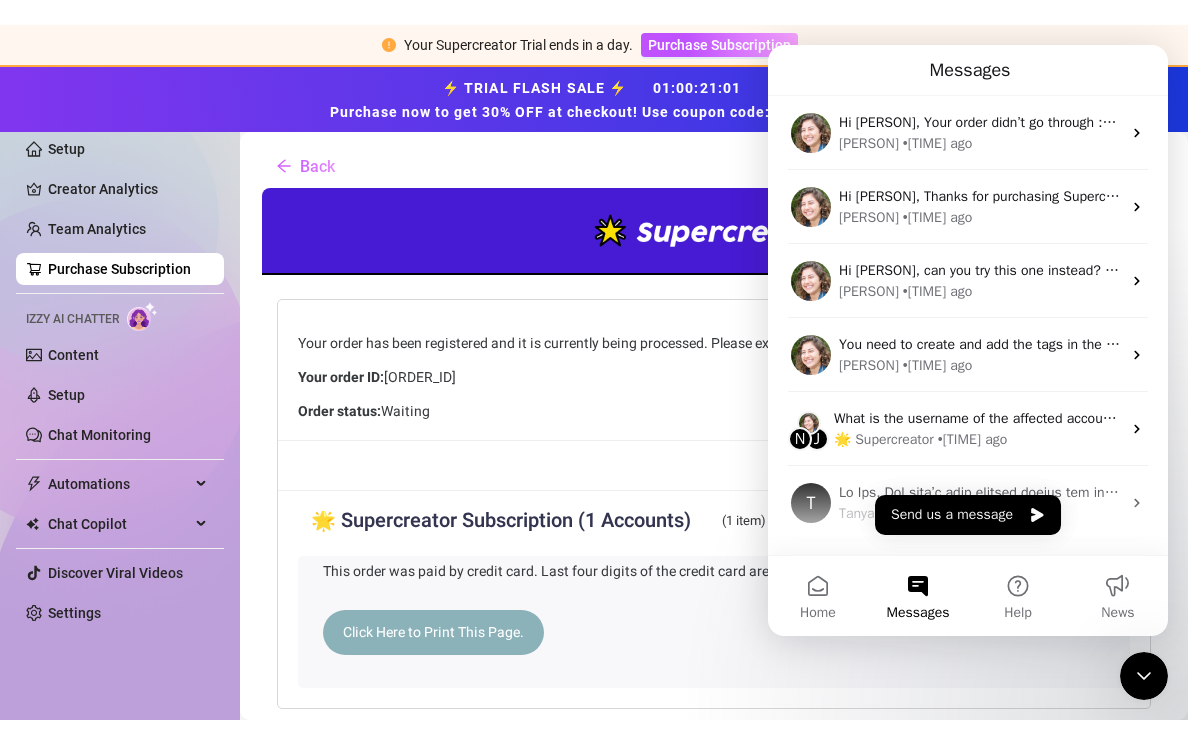 scroll, scrollTop: 0, scrollLeft: 0, axis: both 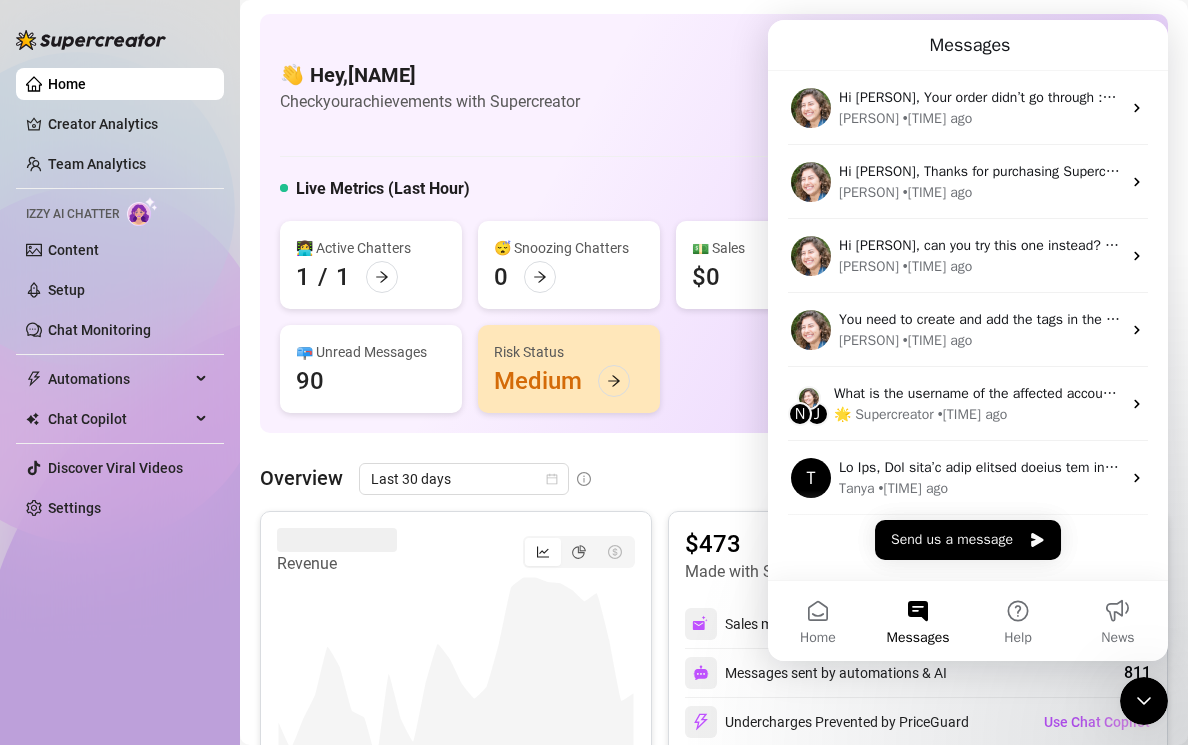 click on "Risk Status" at bounding box center (569, 352) 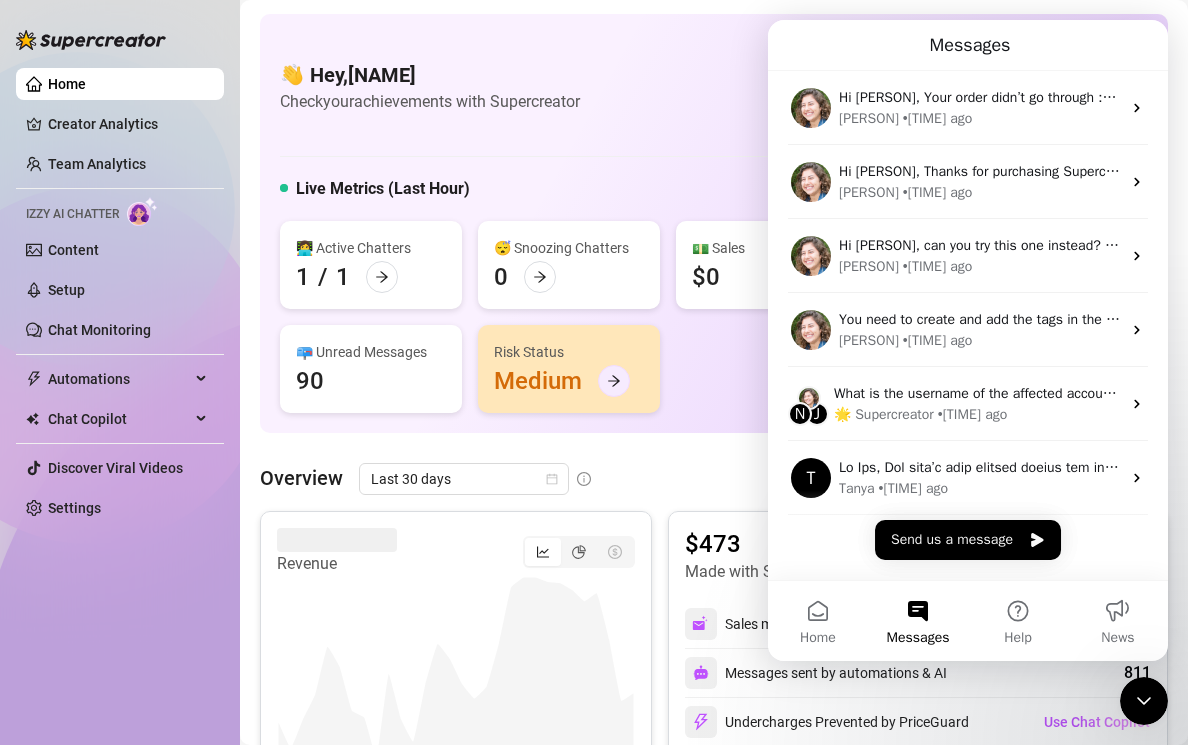 click 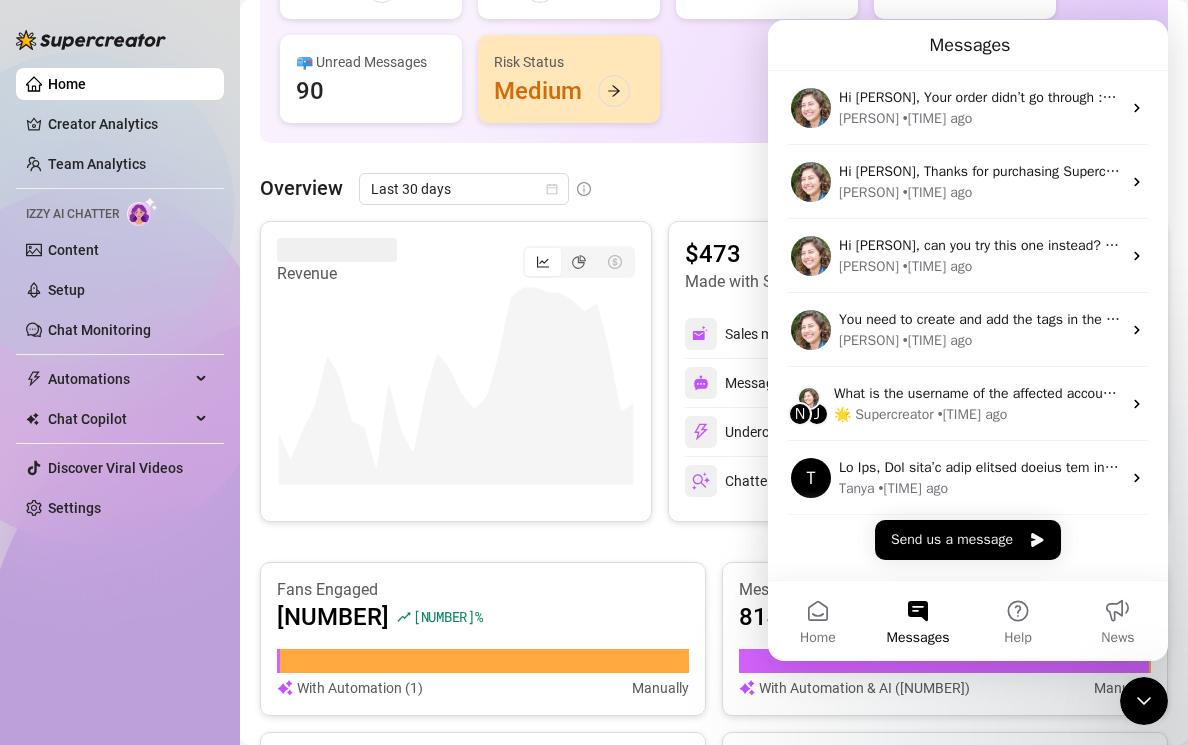 scroll, scrollTop: 761, scrollLeft: 0, axis: vertical 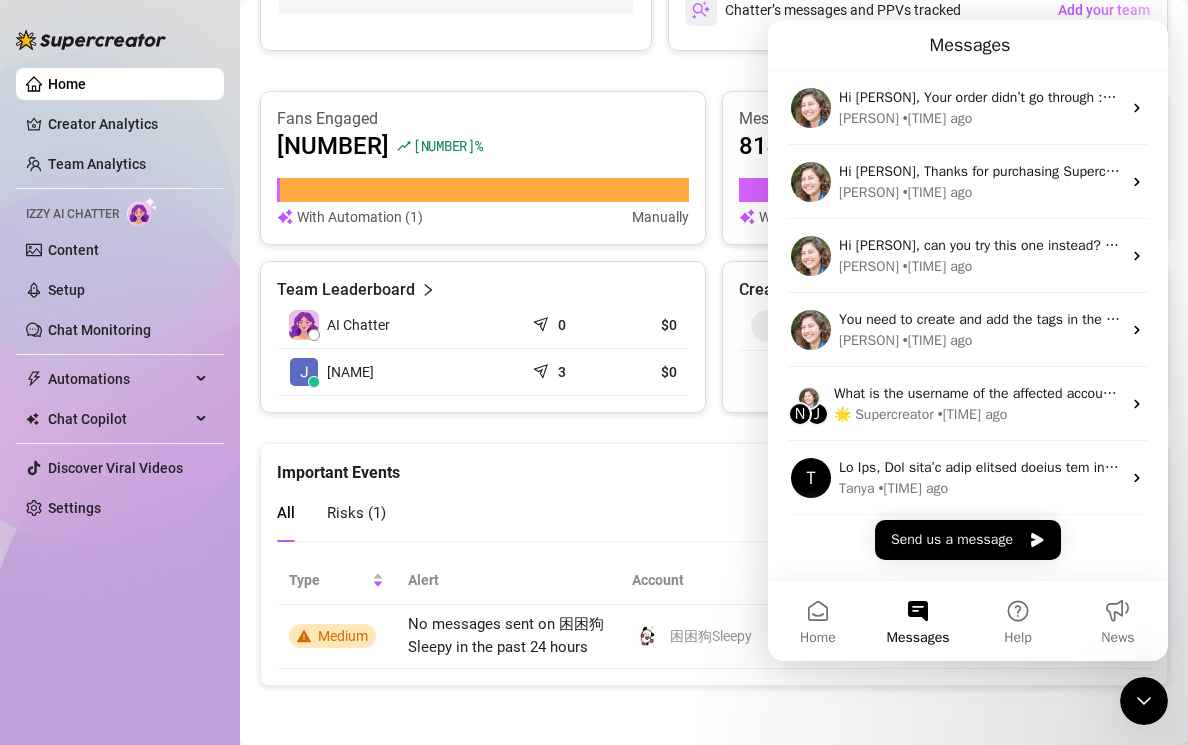 click 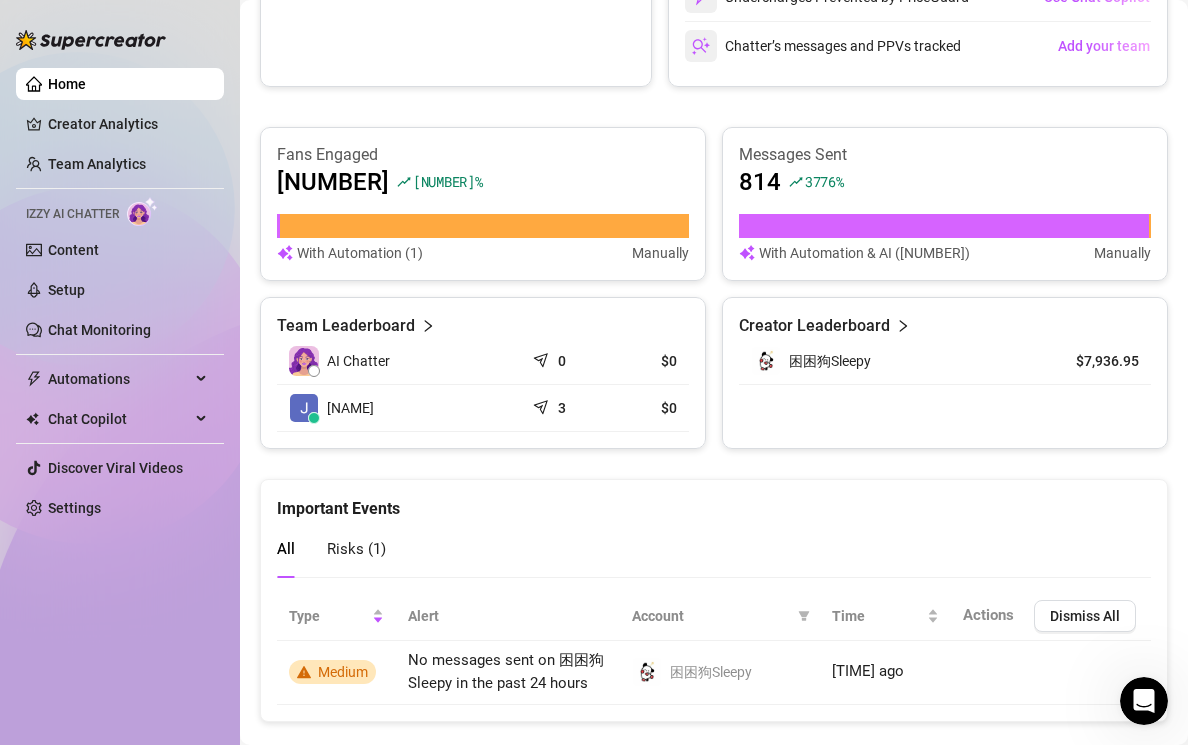 scroll, scrollTop: 723, scrollLeft: 0, axis: vertical 